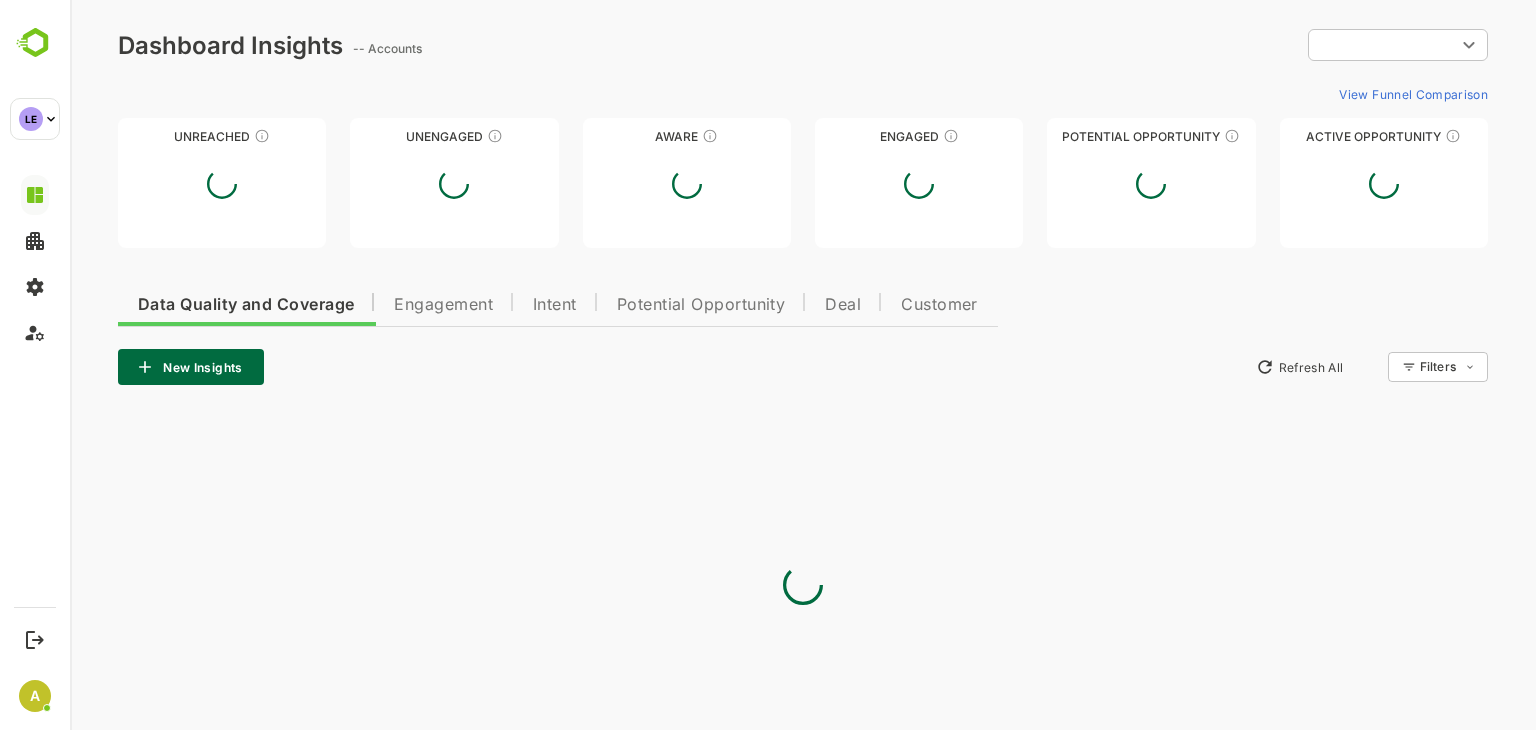 scroll, scrollTop: 0, scrollLeft: 0, axis: both 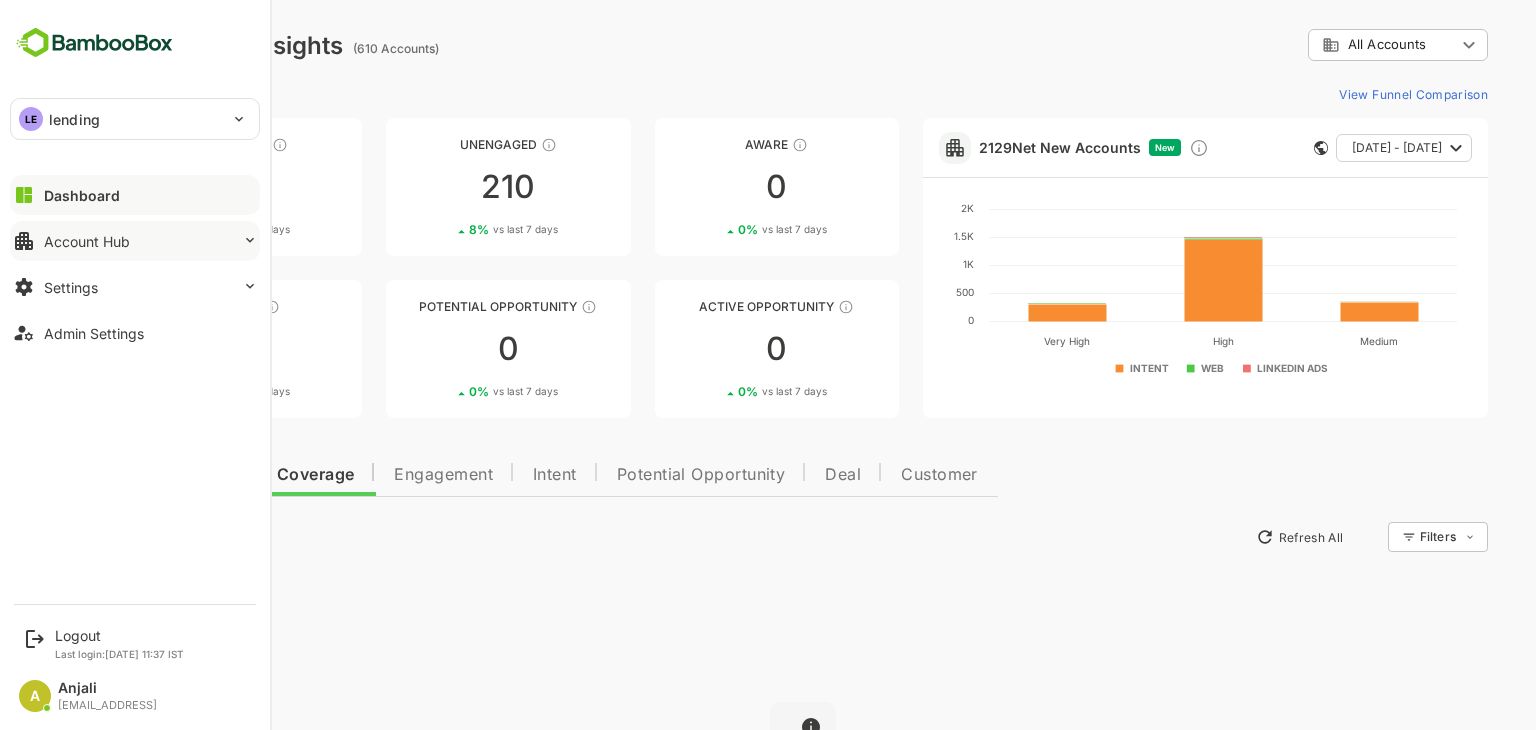 click on "Account Hub" at bounding box center (87, 241) 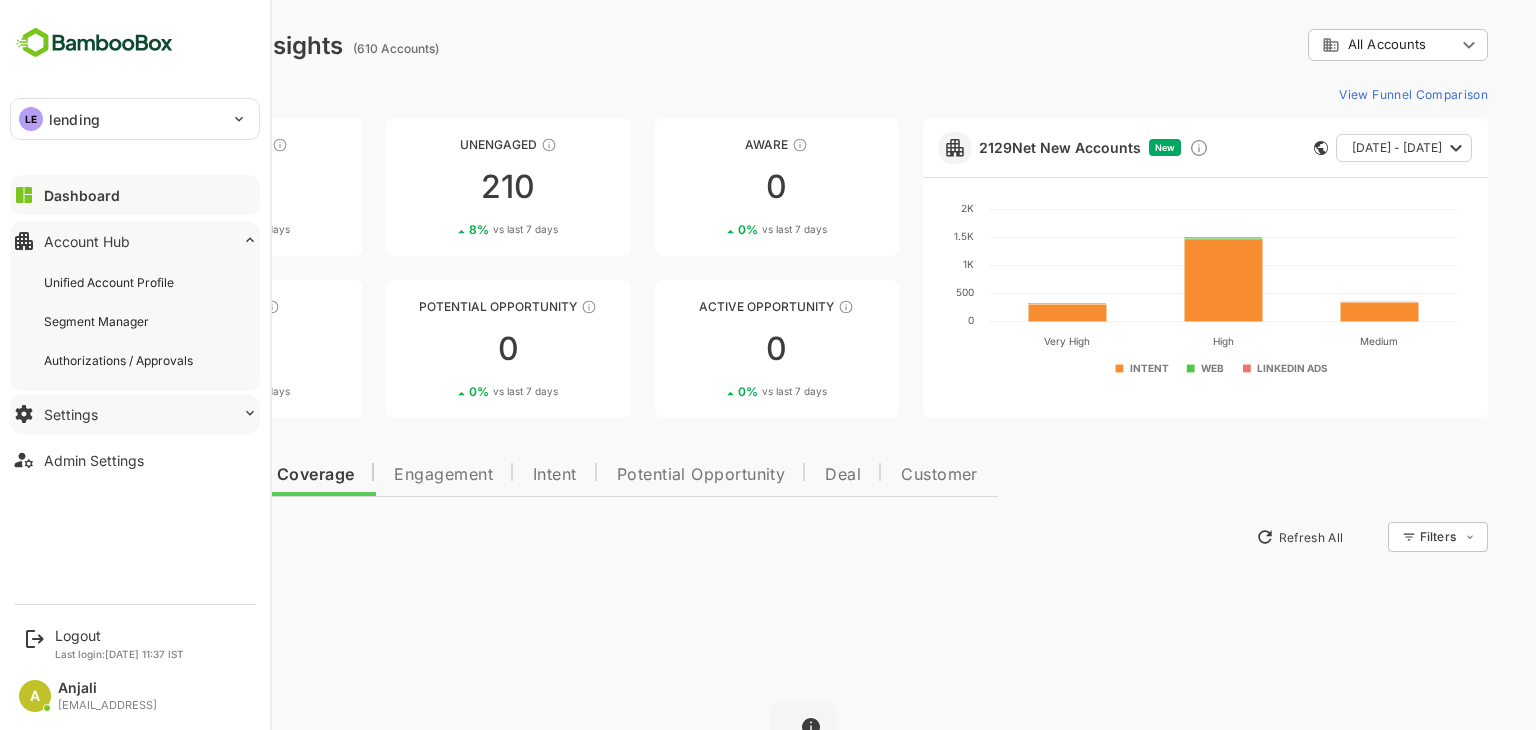 click on "Settings" at bounding box center [135, 414] 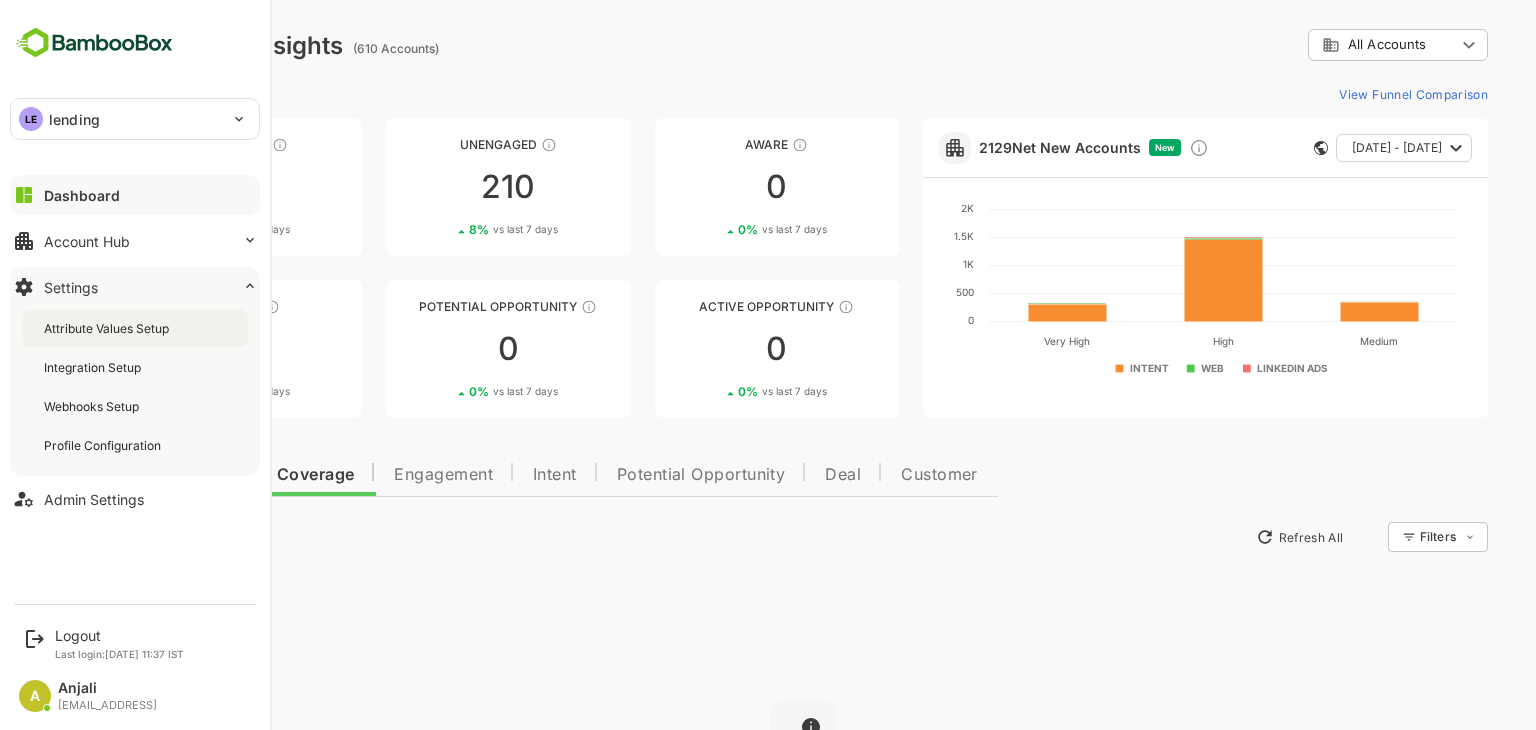 click on "Attribute Values Setup" at bounding box center [108, 328] 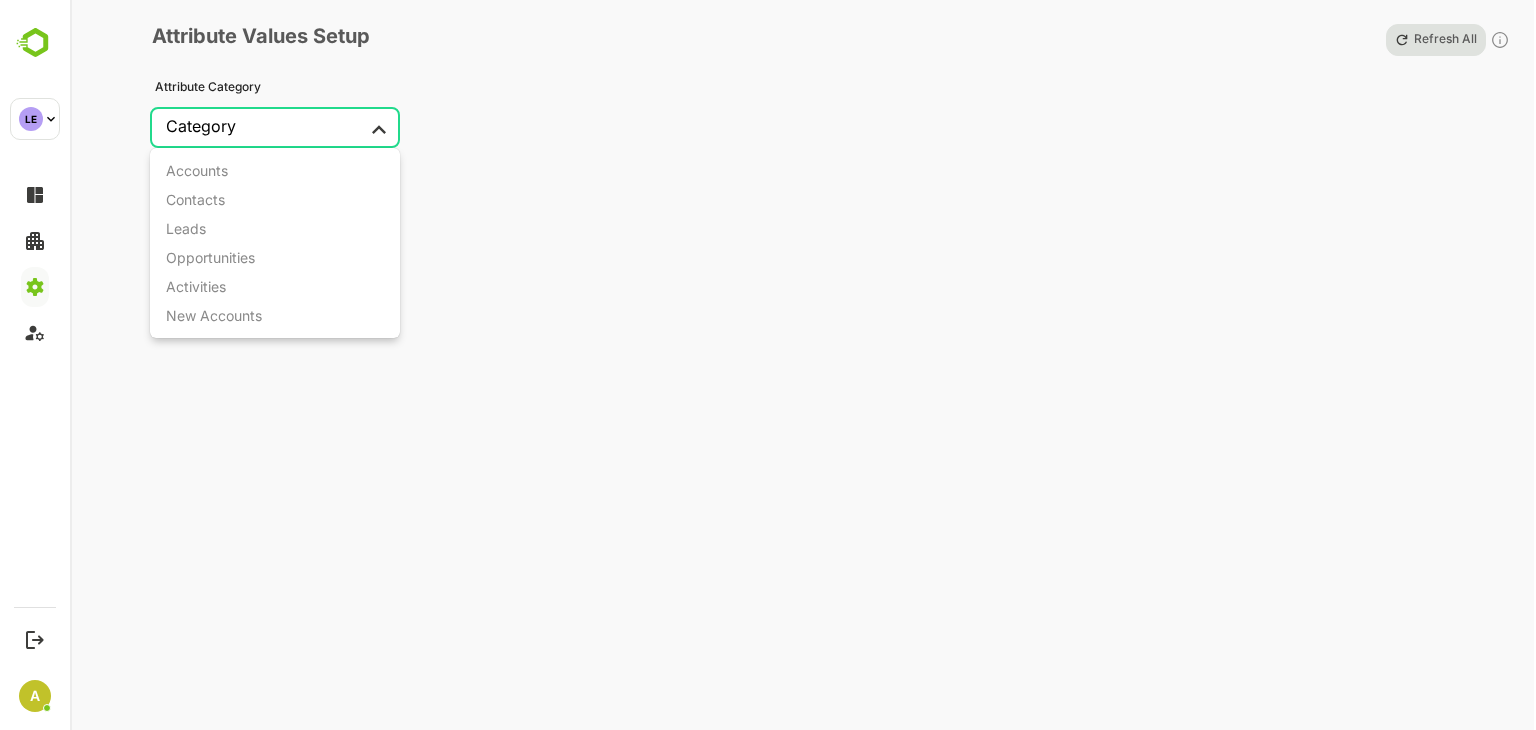 click on "LE lending ******* LE Logout Last login:  [DATE]   11:37   IST A Anjali [EMAIL_ADDRESS] A Attribute Values Setup Refresh All Attribute Category Category ​ ​ Accounts Contacts Leads Opportunities Activities New Accounts" at bounding box center (768, 365) 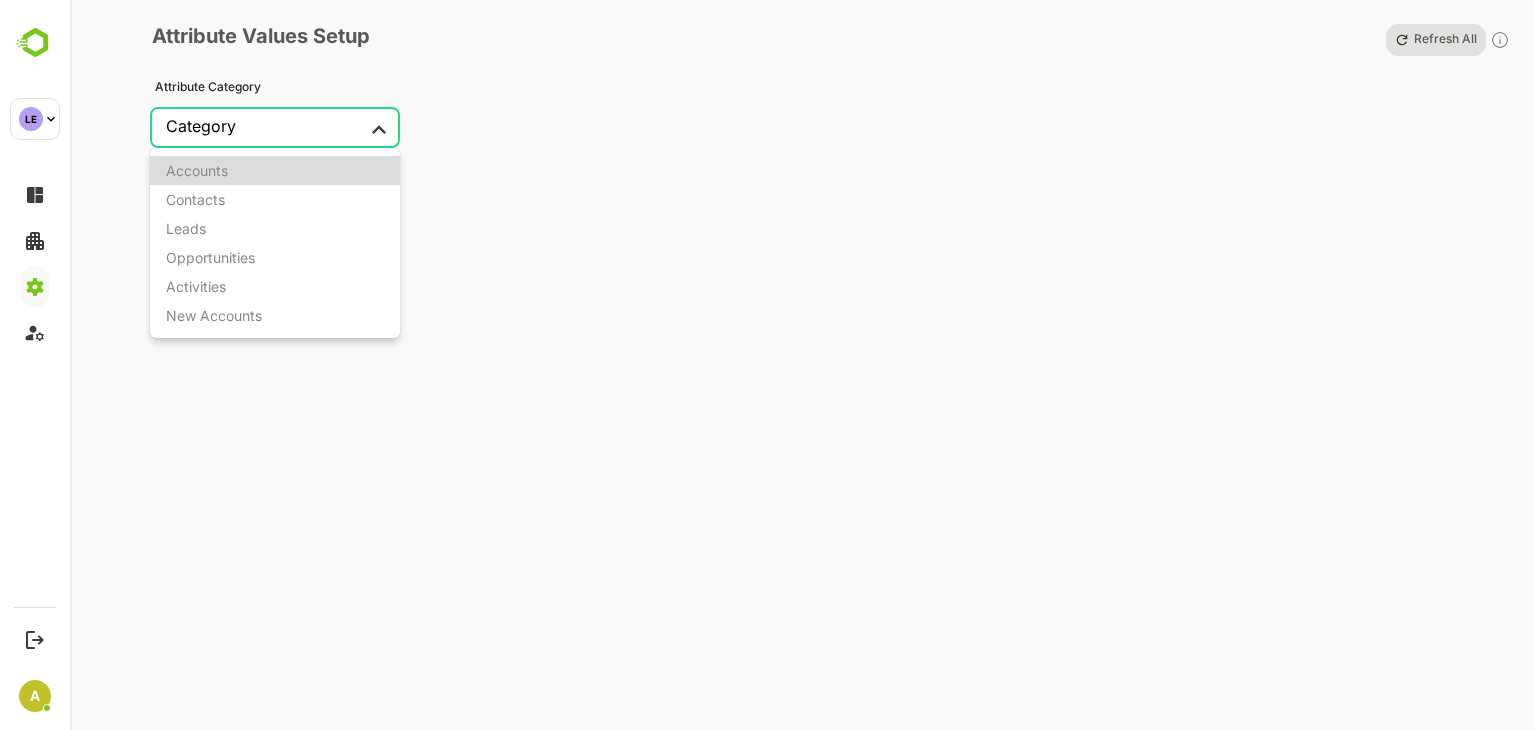 click on "Accounts" at bounding box center (275, 170) 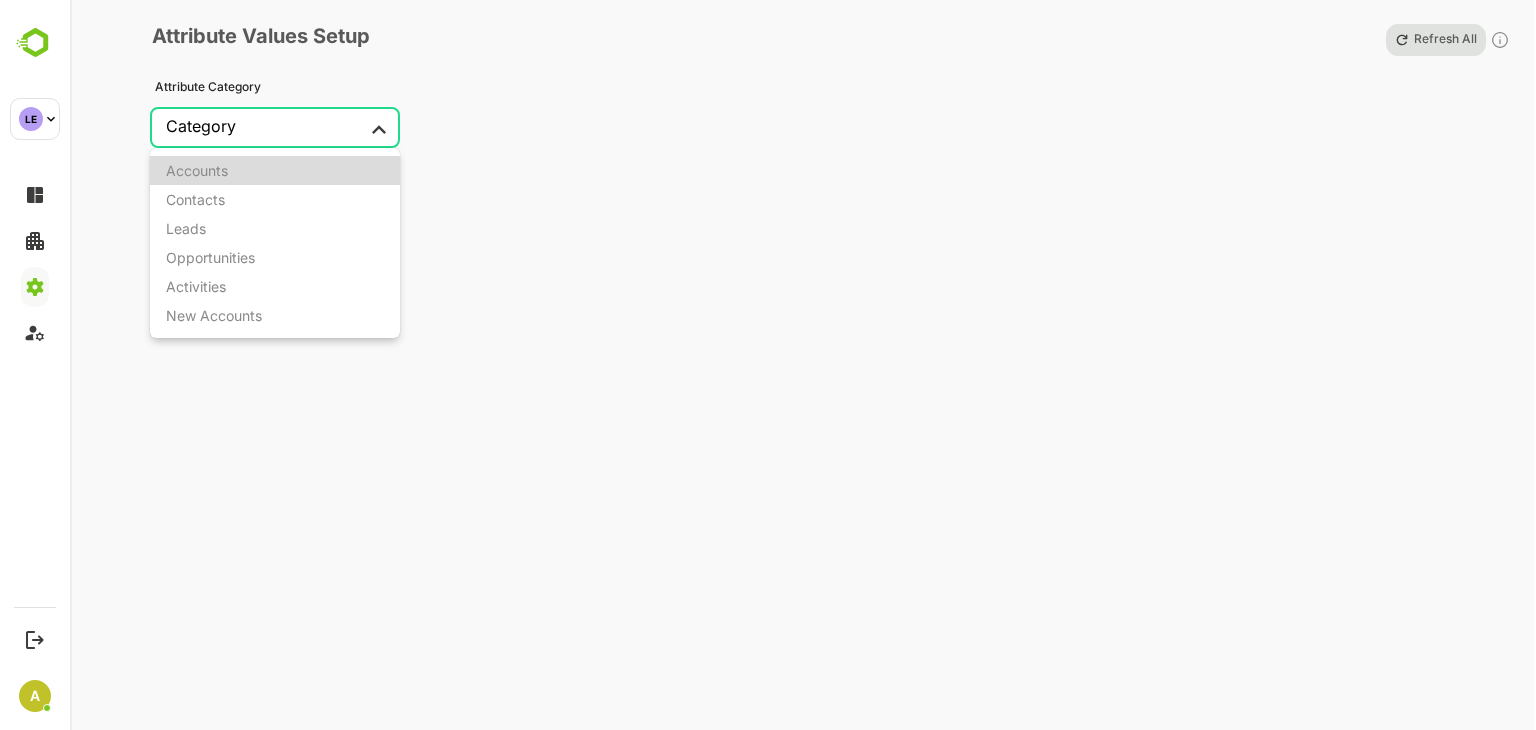 type on "********" 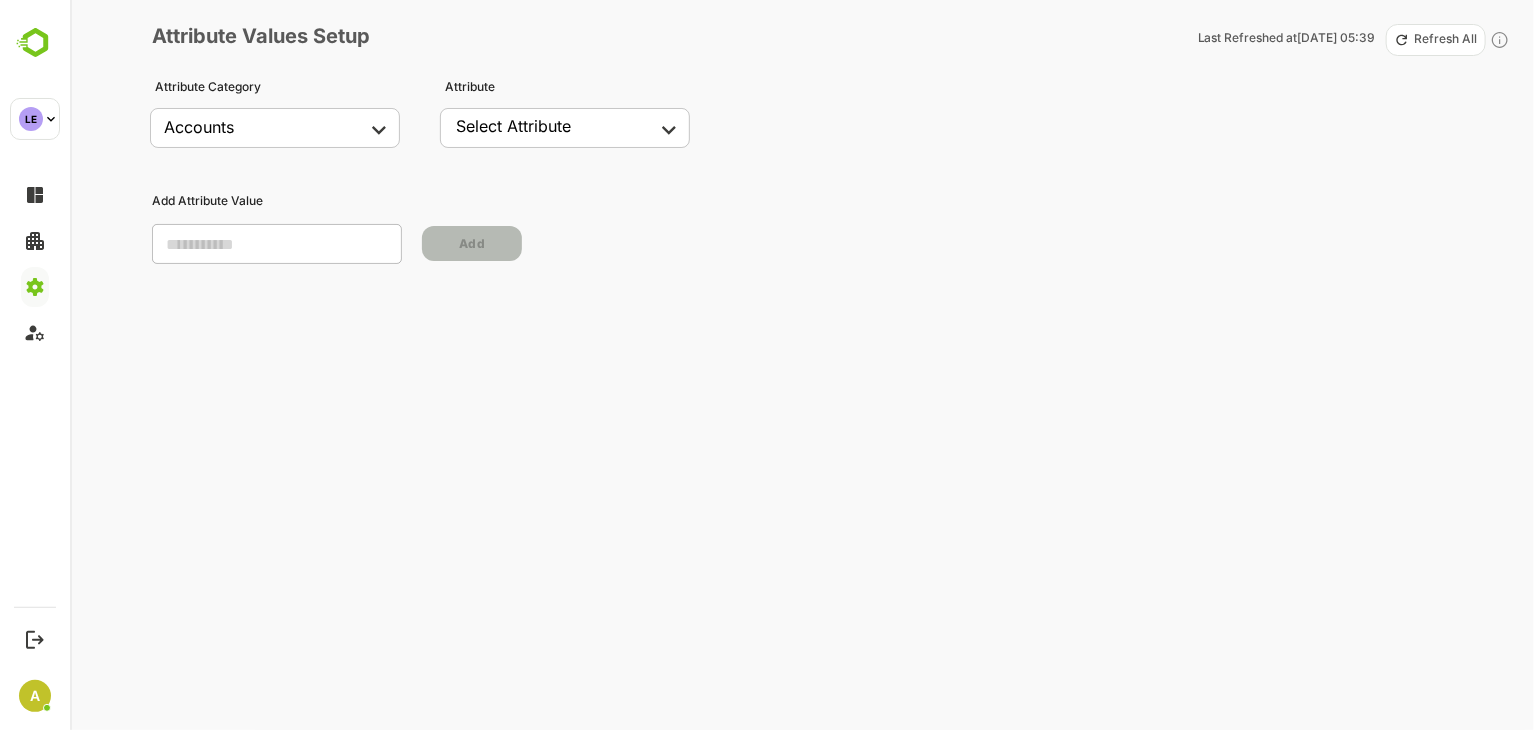 click on "Select Attribute" at bounding box center [513, 126] 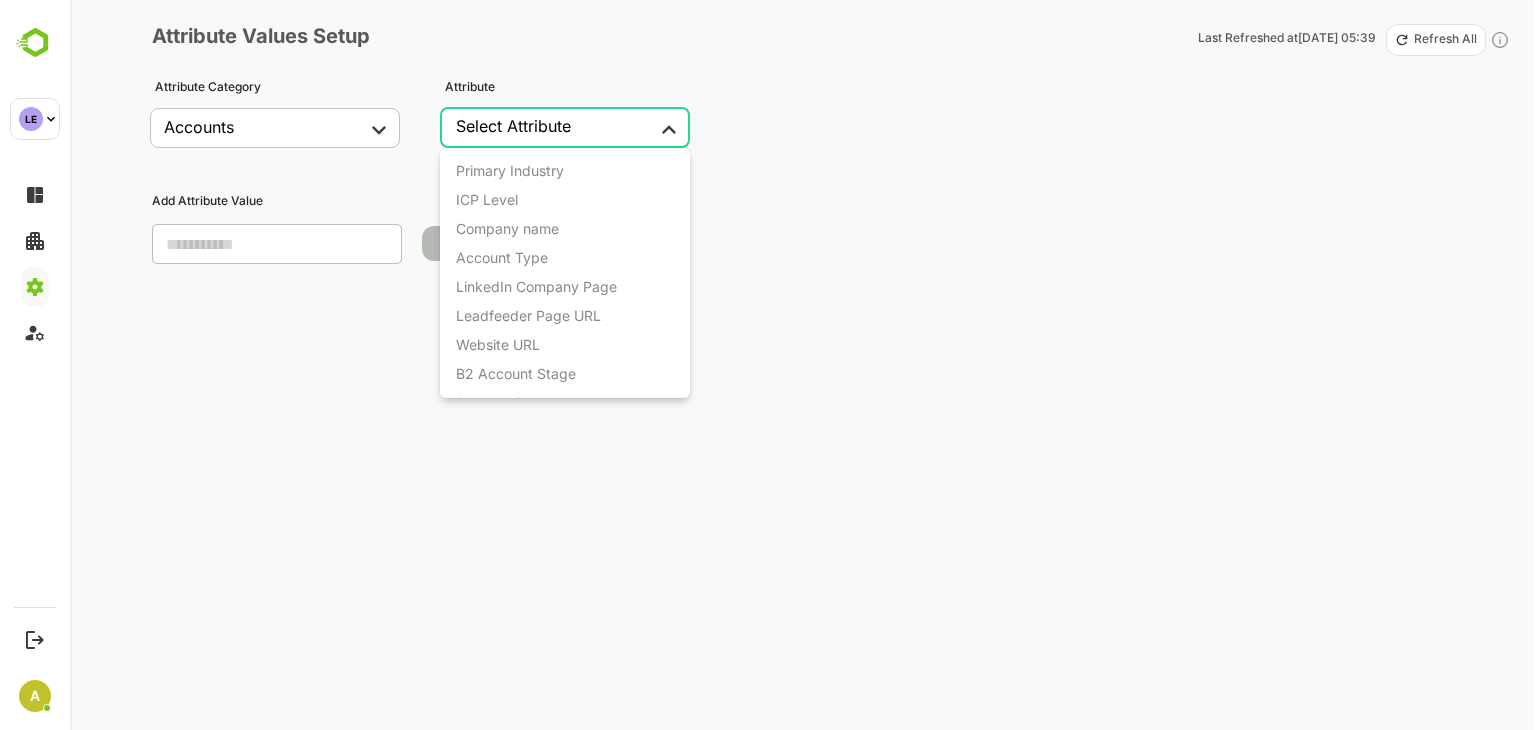 click on "LE lending ******* LE Logout Last login:  [DATE]   11:37   IST A Anjali [EMAIL_ADDRESS] A Attribute Values Setup Last Refreshed at  [DATE] 05:39 Refresh All Attribute Category Accounts ******** ​ Attribute Select Attribute ​ ​ Add Attribute Value ​ Add Primary Industry ICP Level Company name Account Type LinkedIn Company Page Leadfeeder Page URL Website URL B2 Account Stage Account Source Intent Level Country Intent Topics Intent Country Engagement Level Region Labels Activity Type Opportunity Name (Account) Url(accounts) Url(contacts) Type(accounts) City(accounts) Null(accounts) Type(contacts) City(contacts) Null(contacts) Title(accounts) Title(contacts) Source(accounts) StepId(accounts) Keyword Source(contacts) StepId(contacts) Channel(accounts) Country(accounts) Email To Keyword(accounts) Subject(accounts) Category Channel(contacts) Country(contacts) Keyword(contacts) Subject(contacts) Campaign(accounts) Category(accounts) Form Name Page_url(accounts) Pagetype(accounts) UTM Medium Page Name" at bounding box center [768, 365] 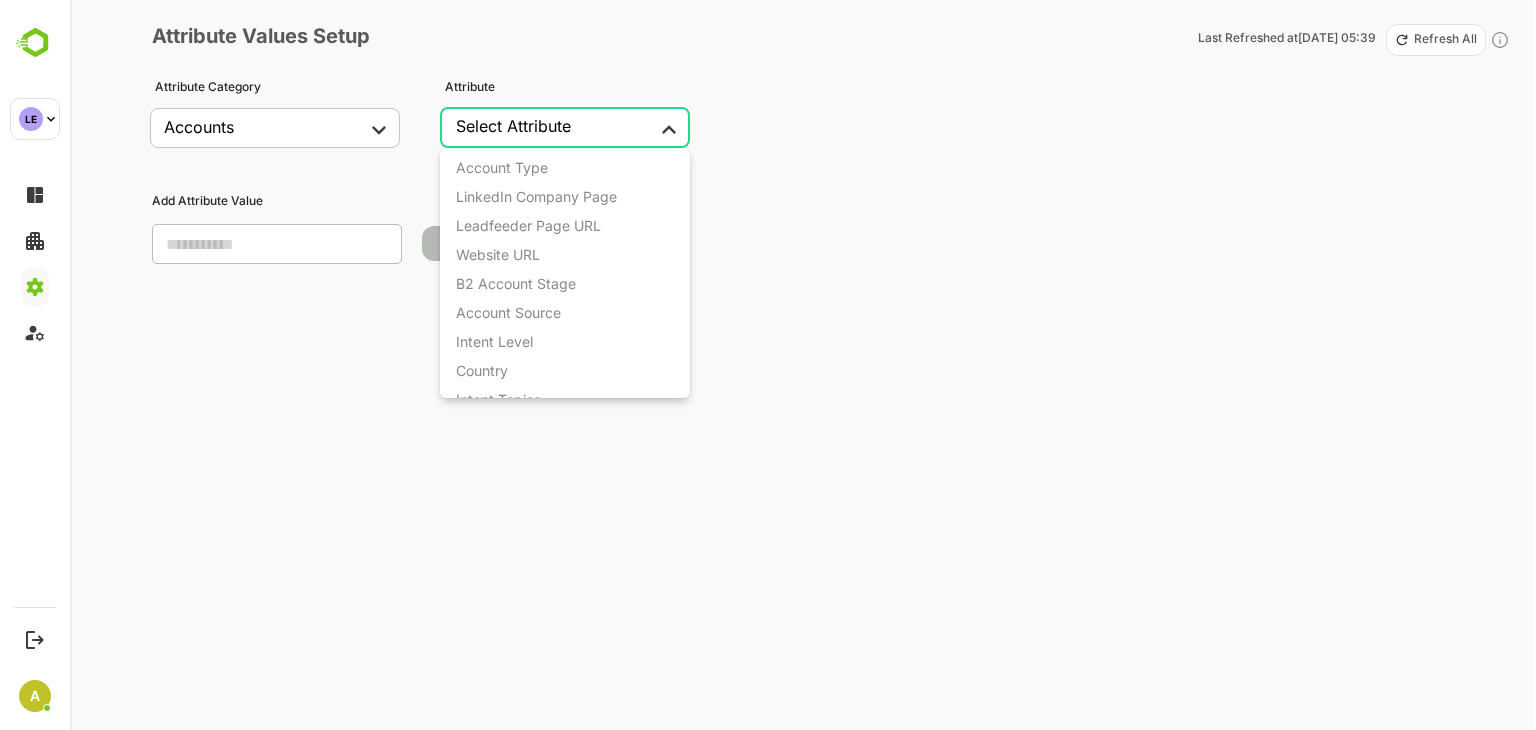 scroll, scrollTop: 127, scrollLeft: 0, axis: vertical 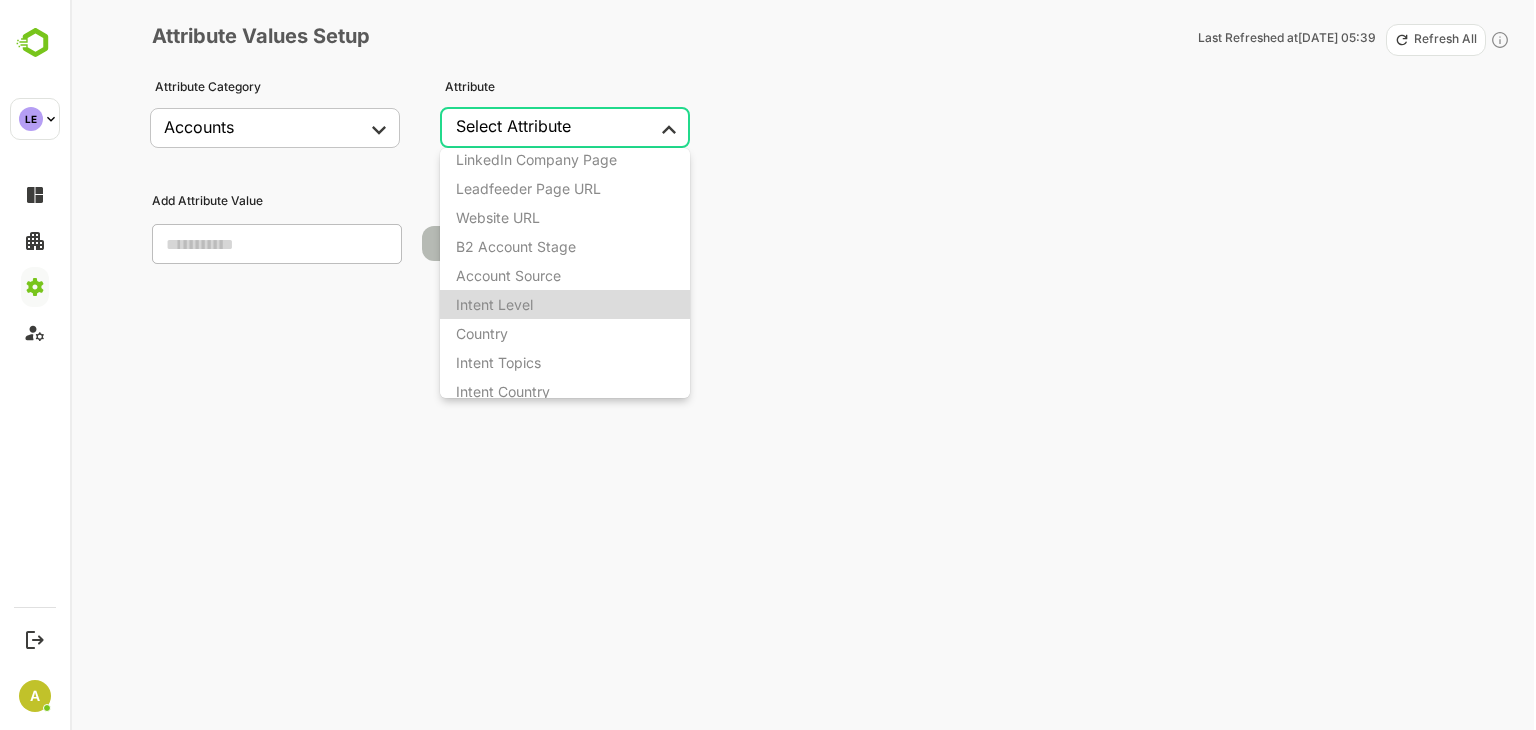 click on "Intent Level" at bounding box center (494, 304) 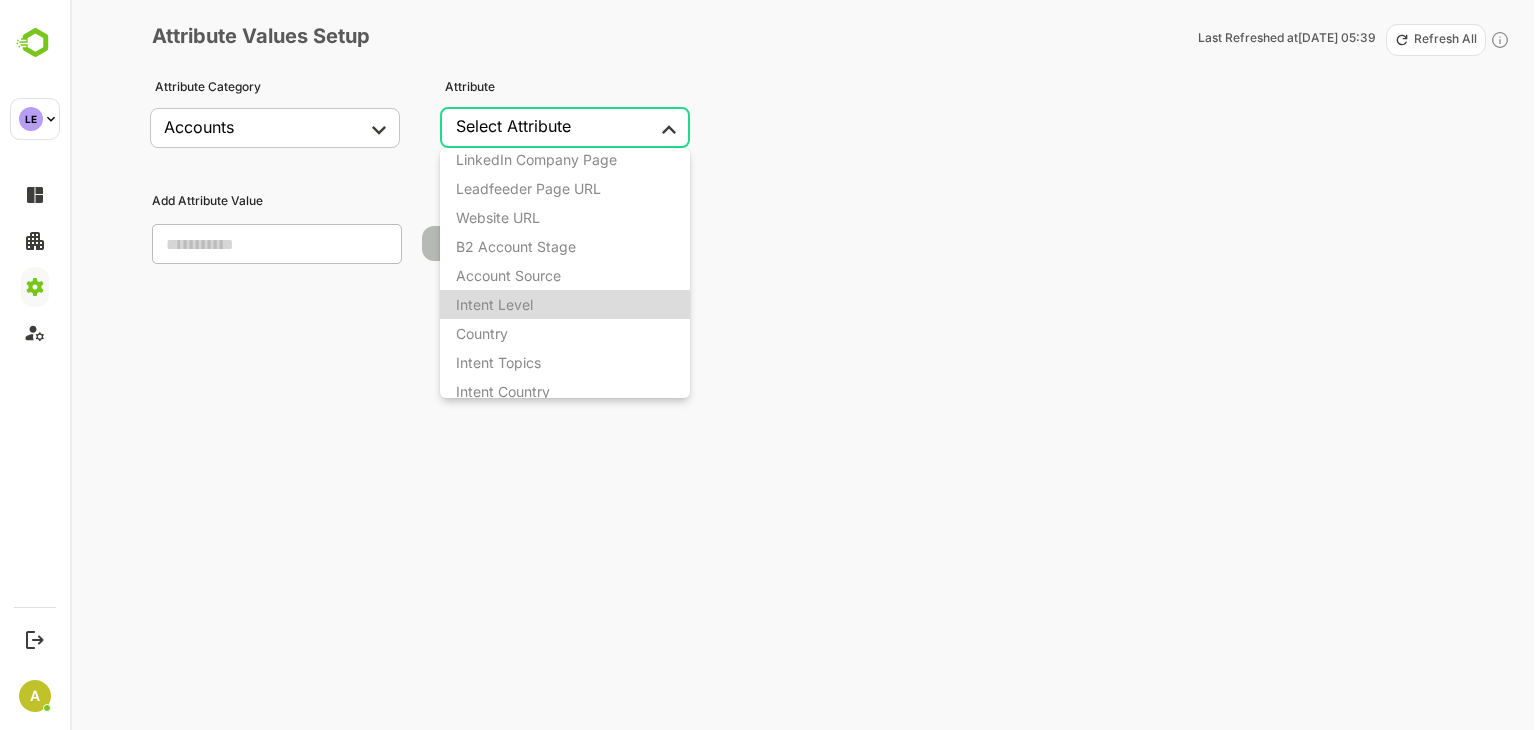 type on "**********" 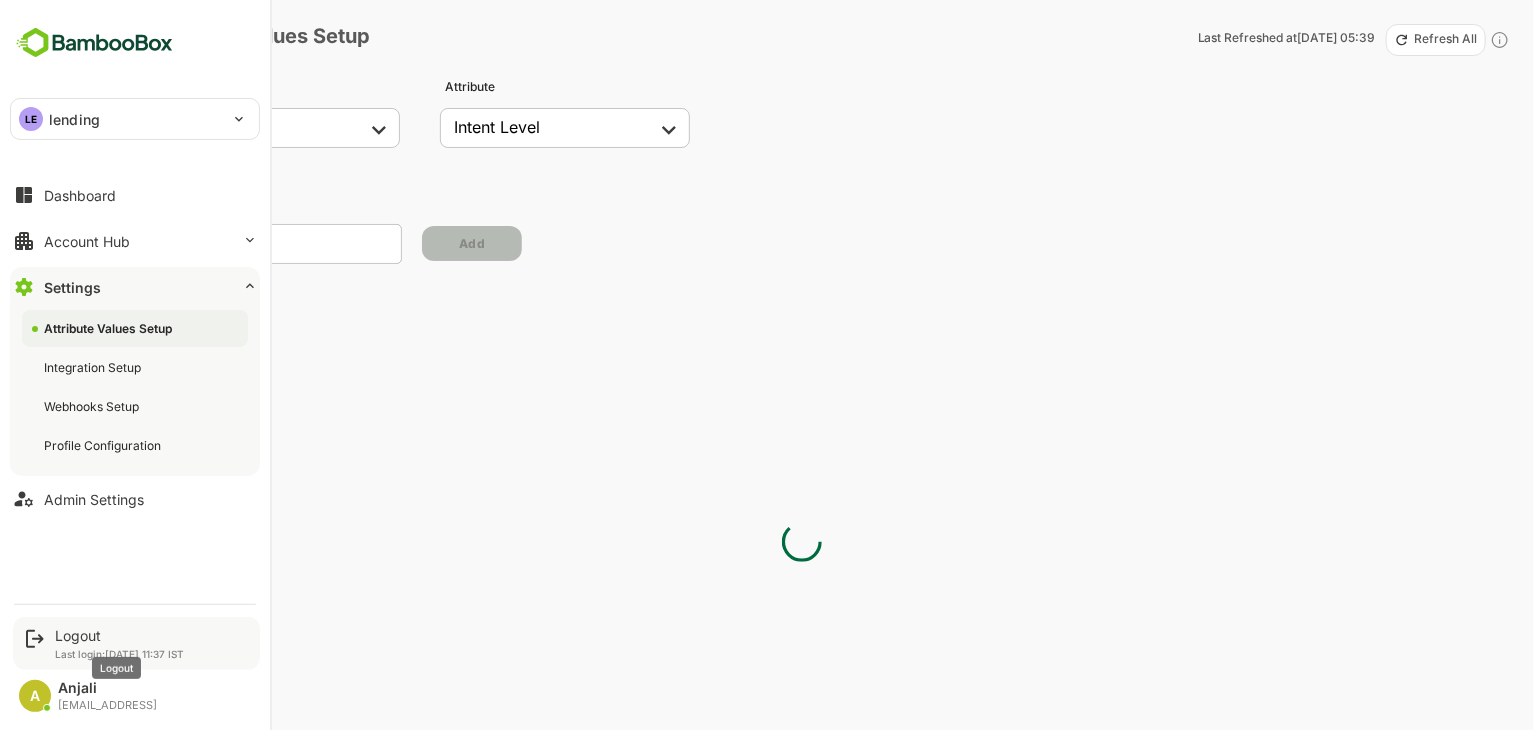click on "Logout" at bounding box center (119, 635) 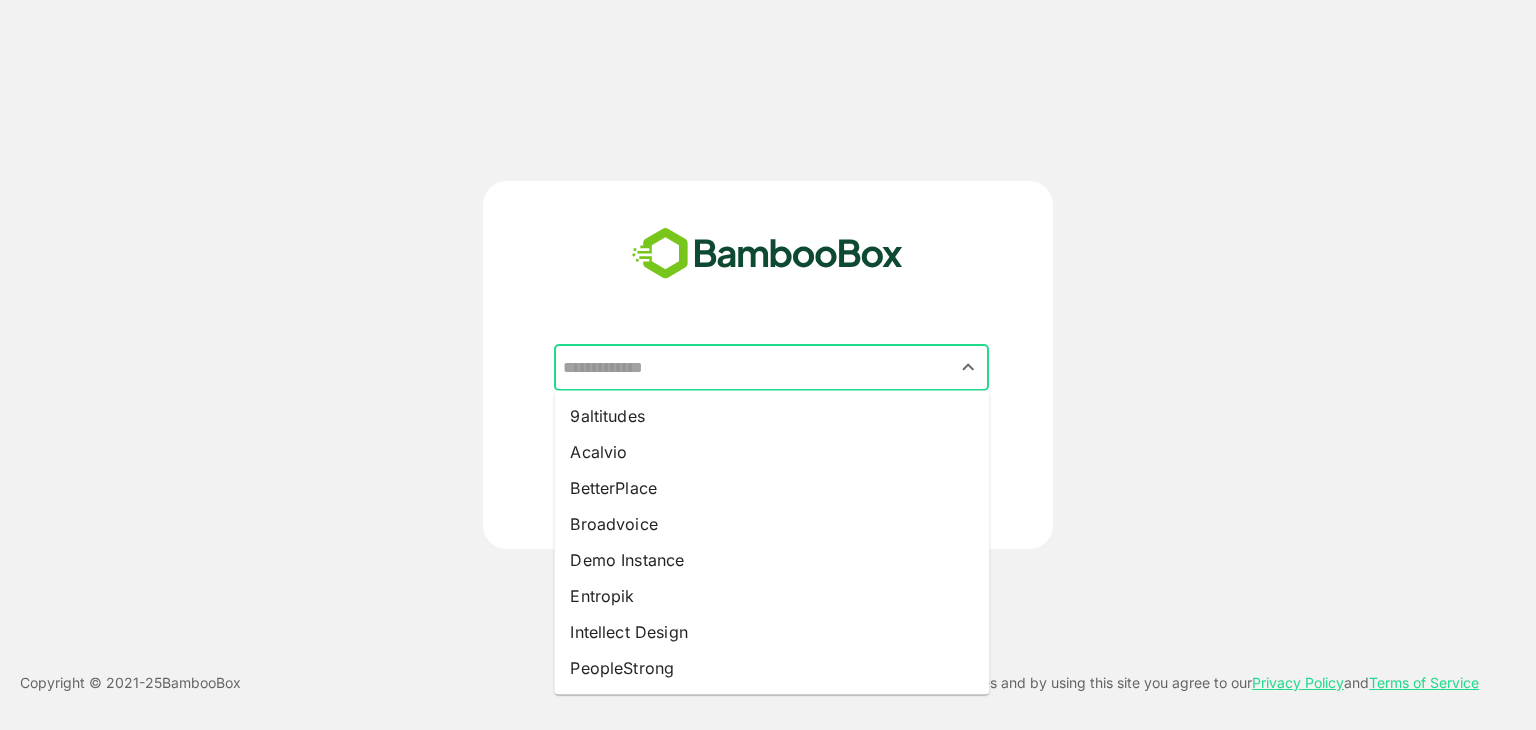 click at bounding box center [771, 368] 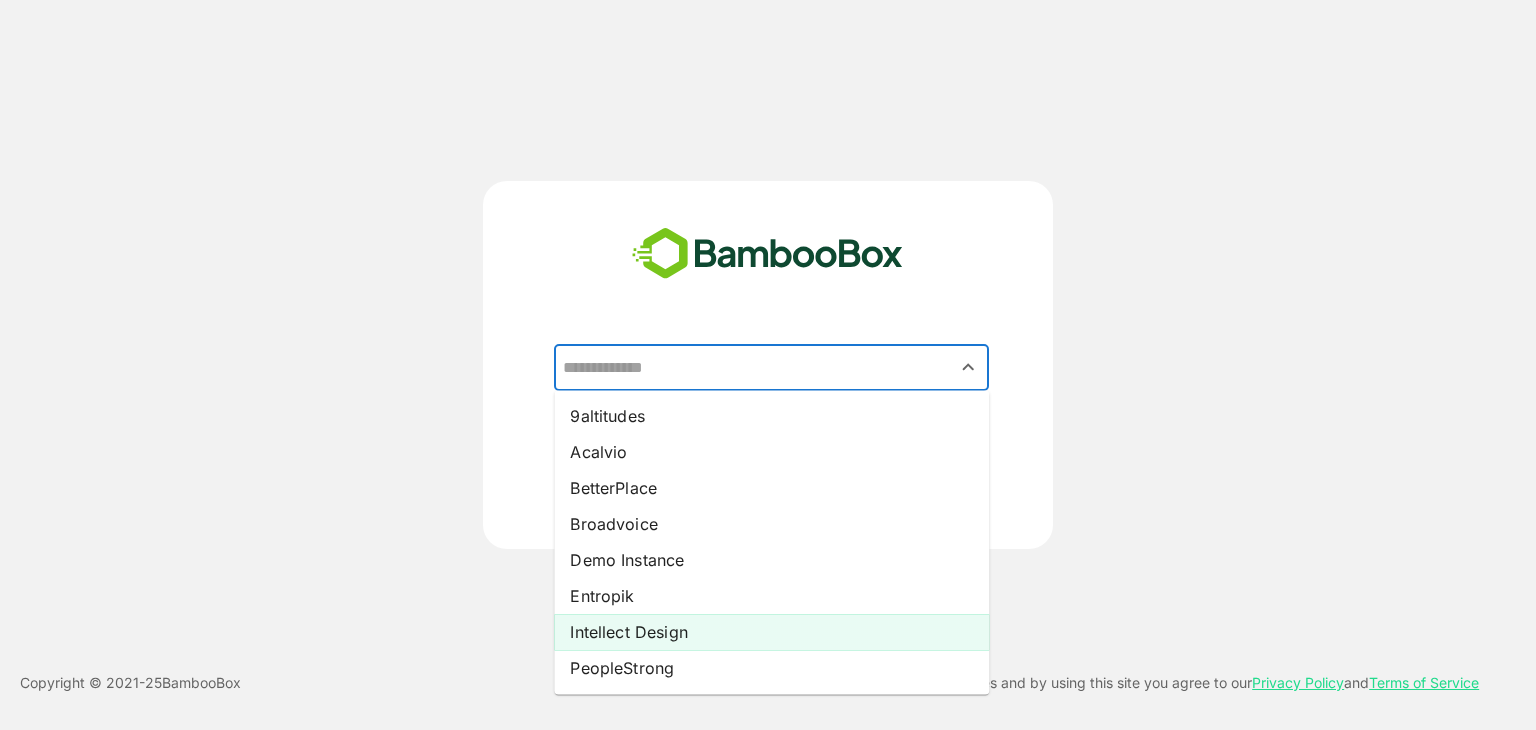 click on "Intellect Design" at bounding box center (771, 632) 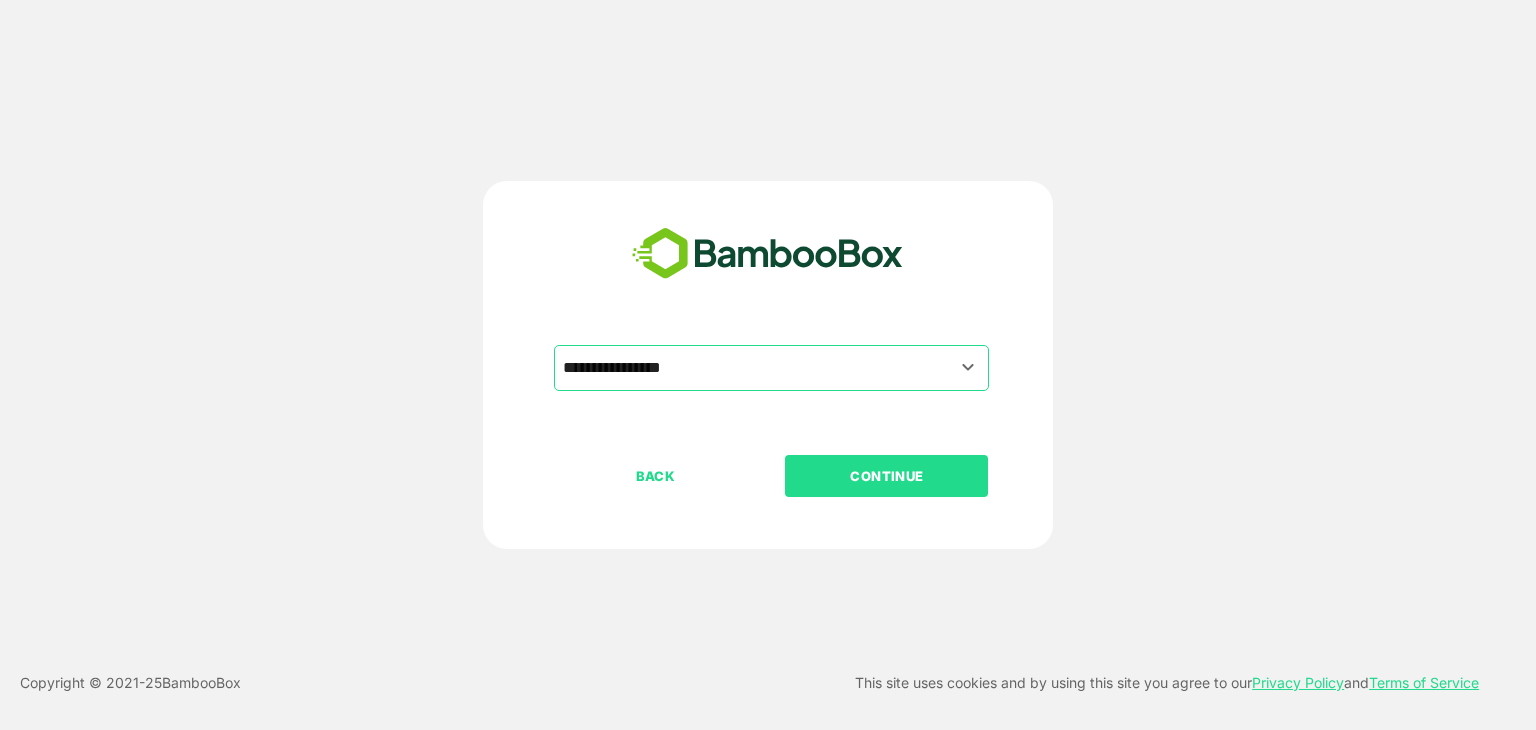 click on "CONTINUE" at bounding box center (887, 476) 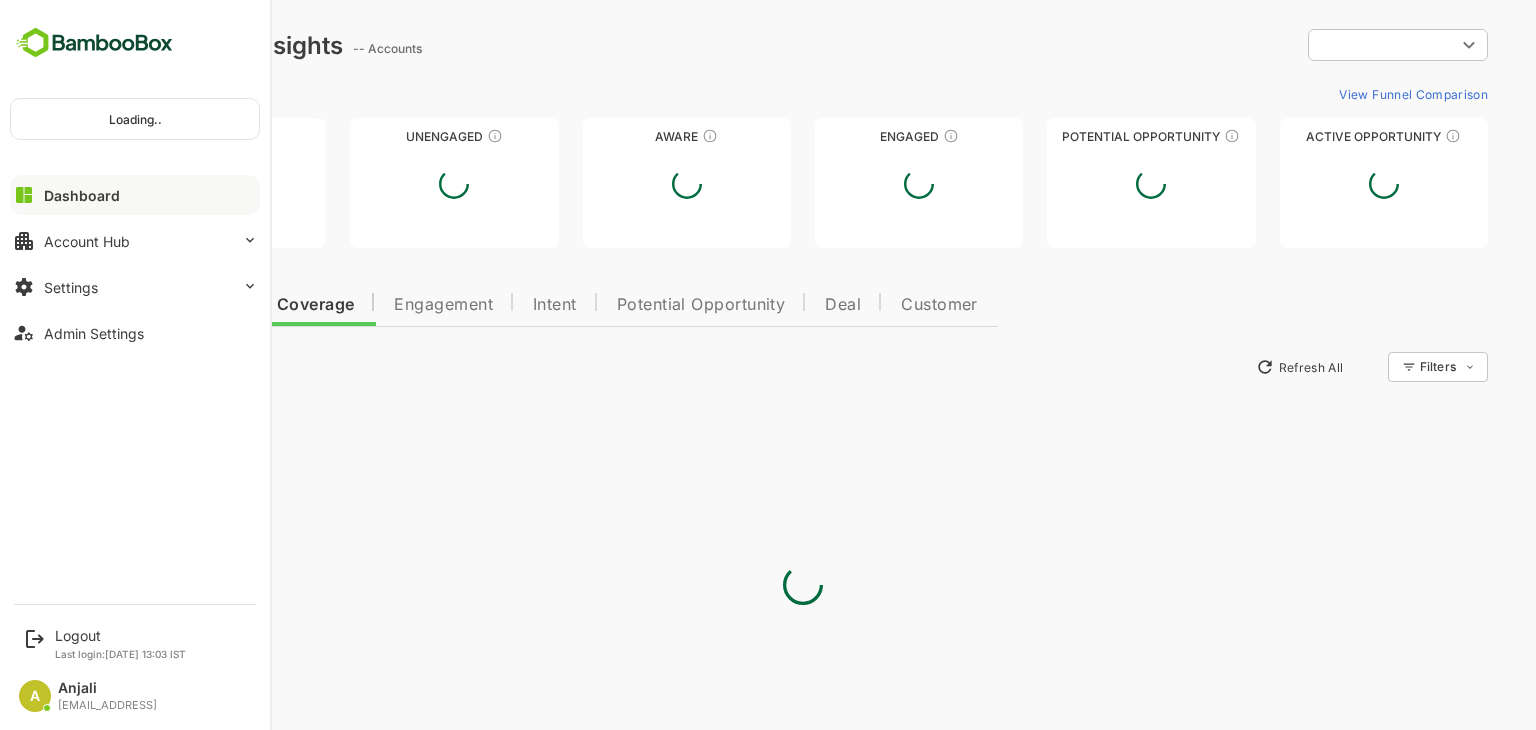 scroll, scrollTop: 0, scrollLeft: 0, axis: both 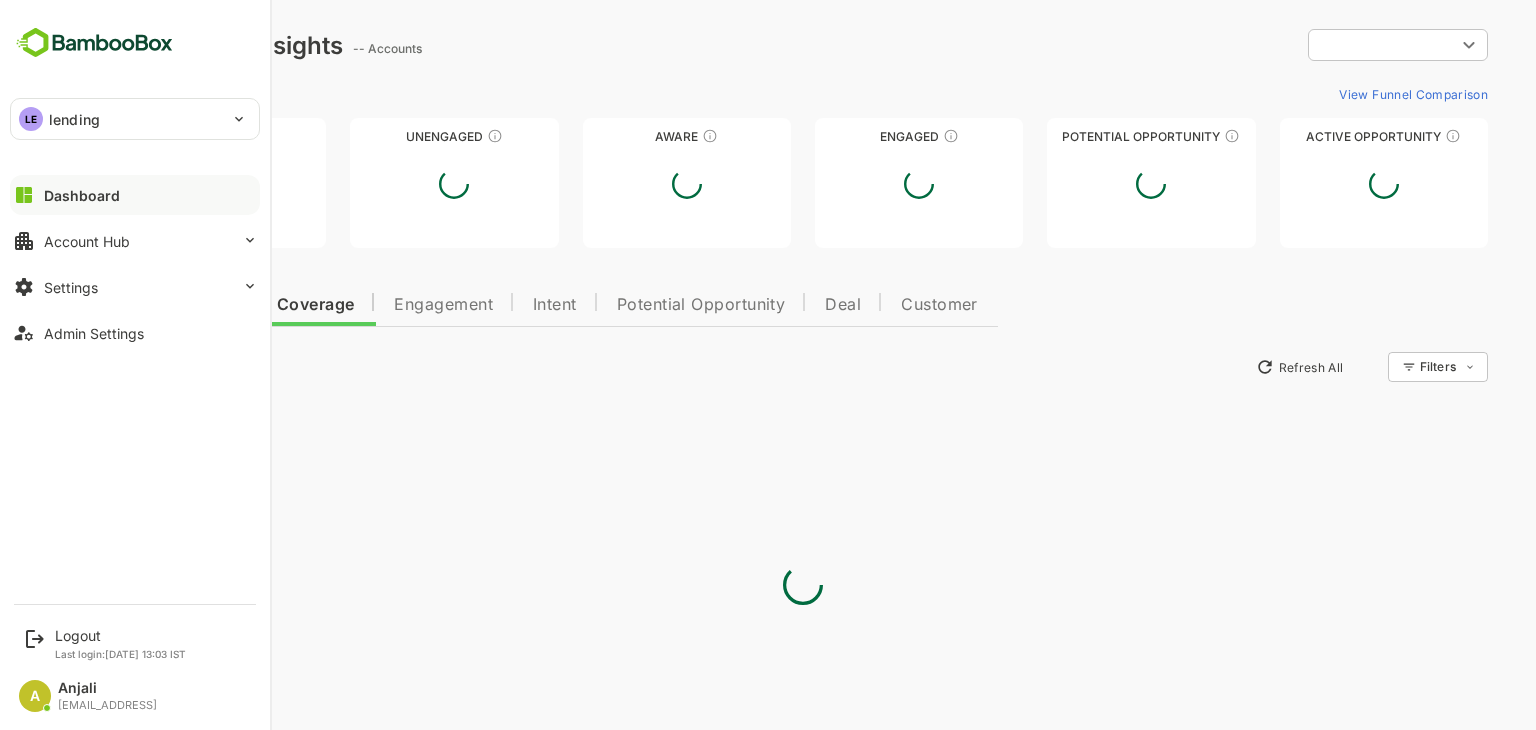 type on "**********" 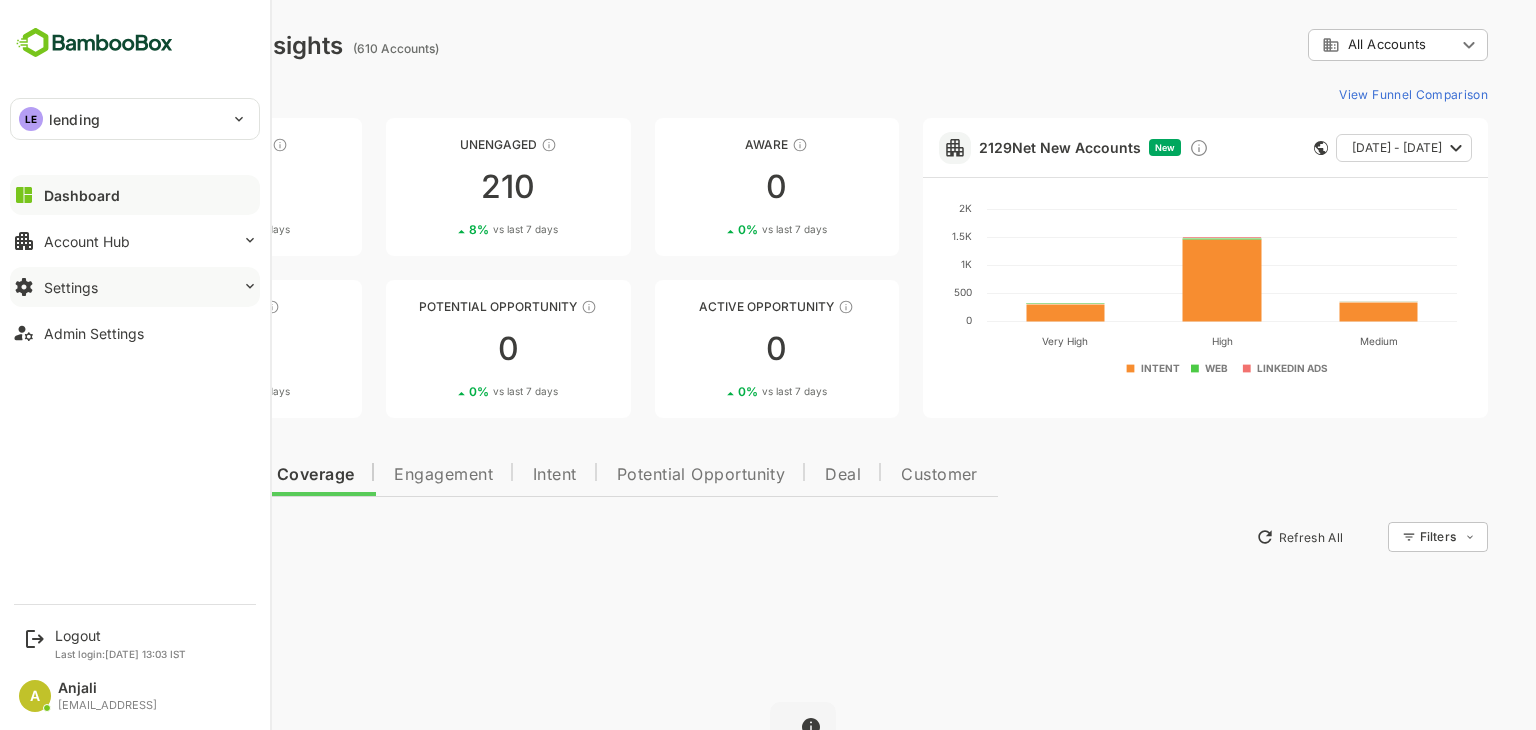 click on "Settings" at bounding box center (135, 287) 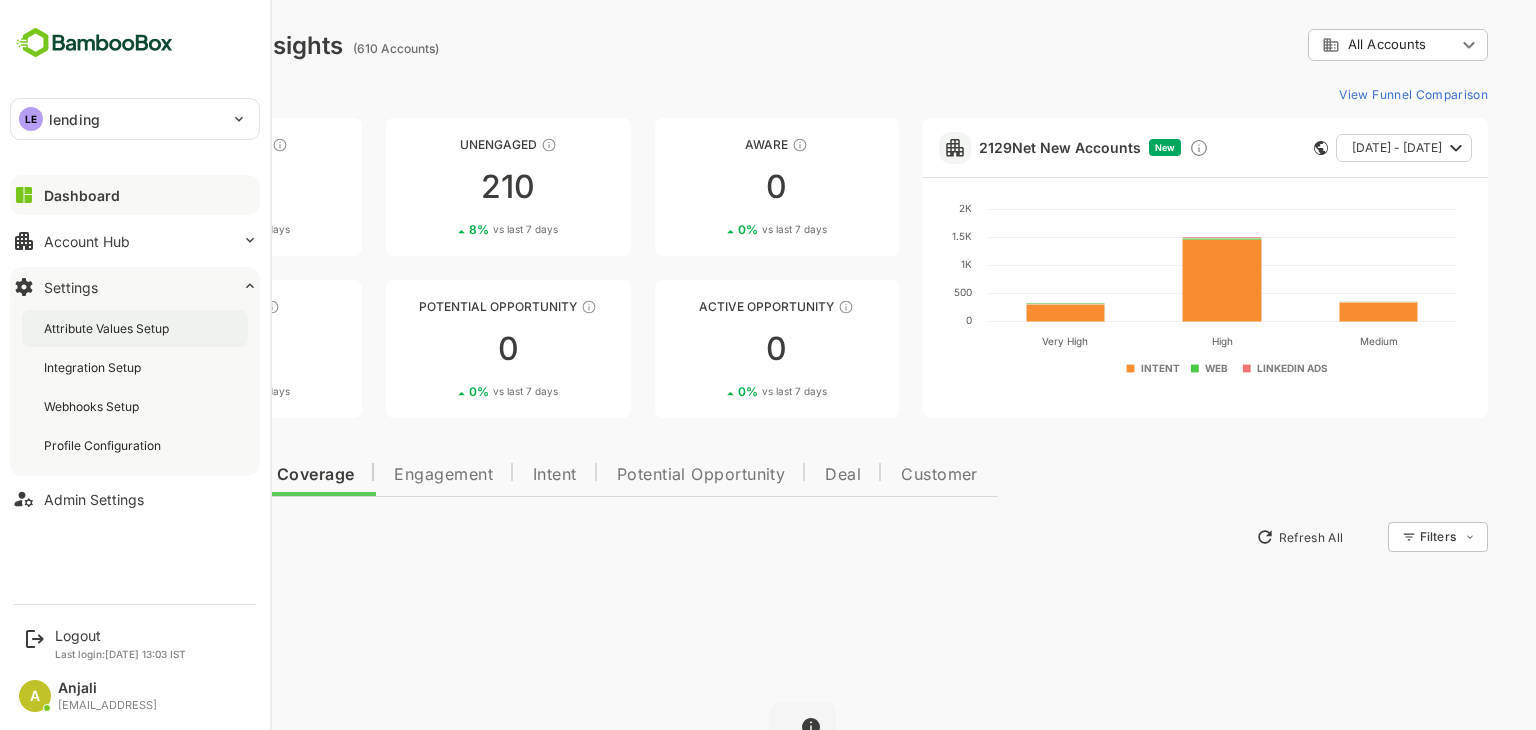click on "Attribute Values Setup" at bounding box center (108, 328) 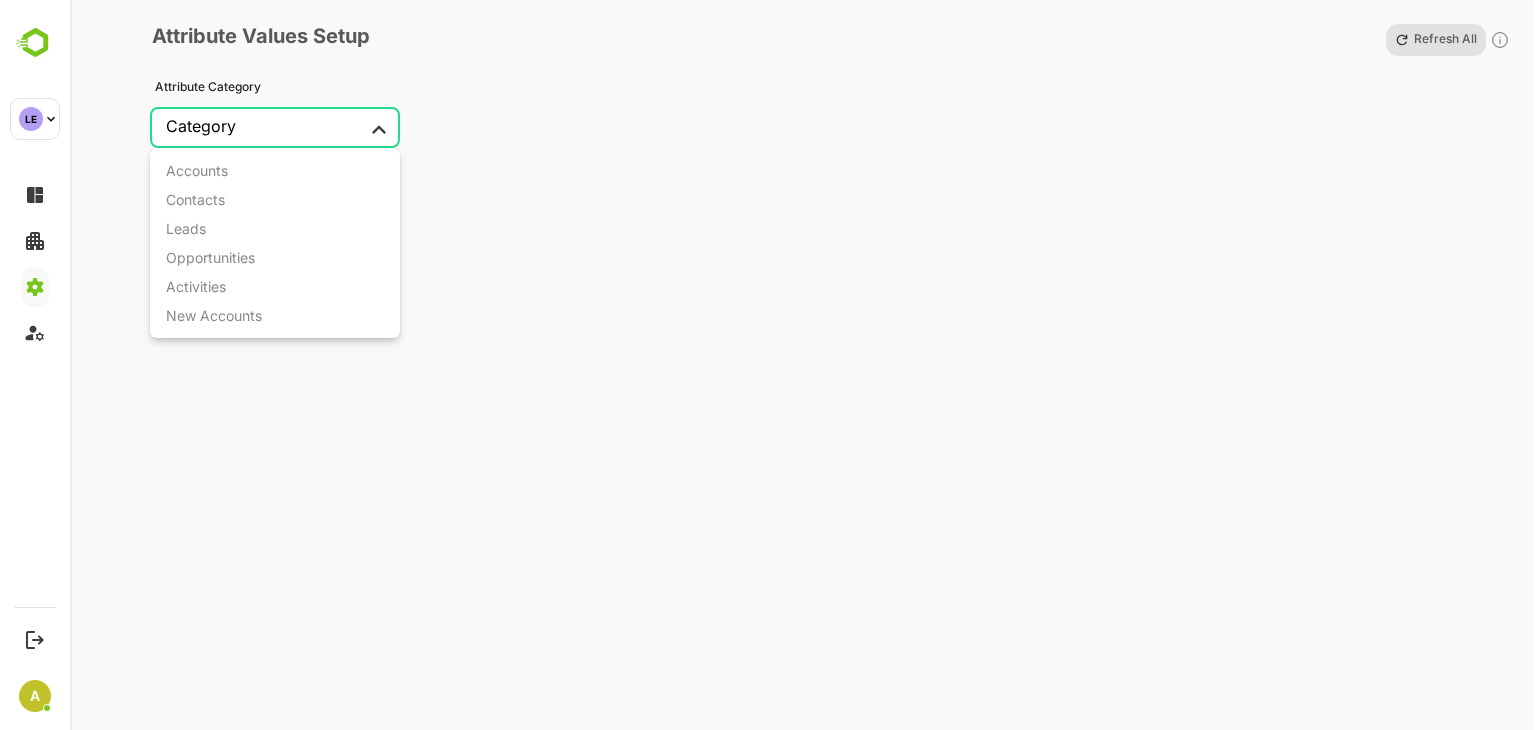 click on "LE lending ******* LE Logout Last login:  [DATE]   13:03   IST A Anjali [EMAIL_ADDRESS] A Attribute Values Setup Refresh All Attribute Category Category ​ ​ Accounts Contacts Leads Opportunities Activities New Accounts" at bounding box center (768, 365) 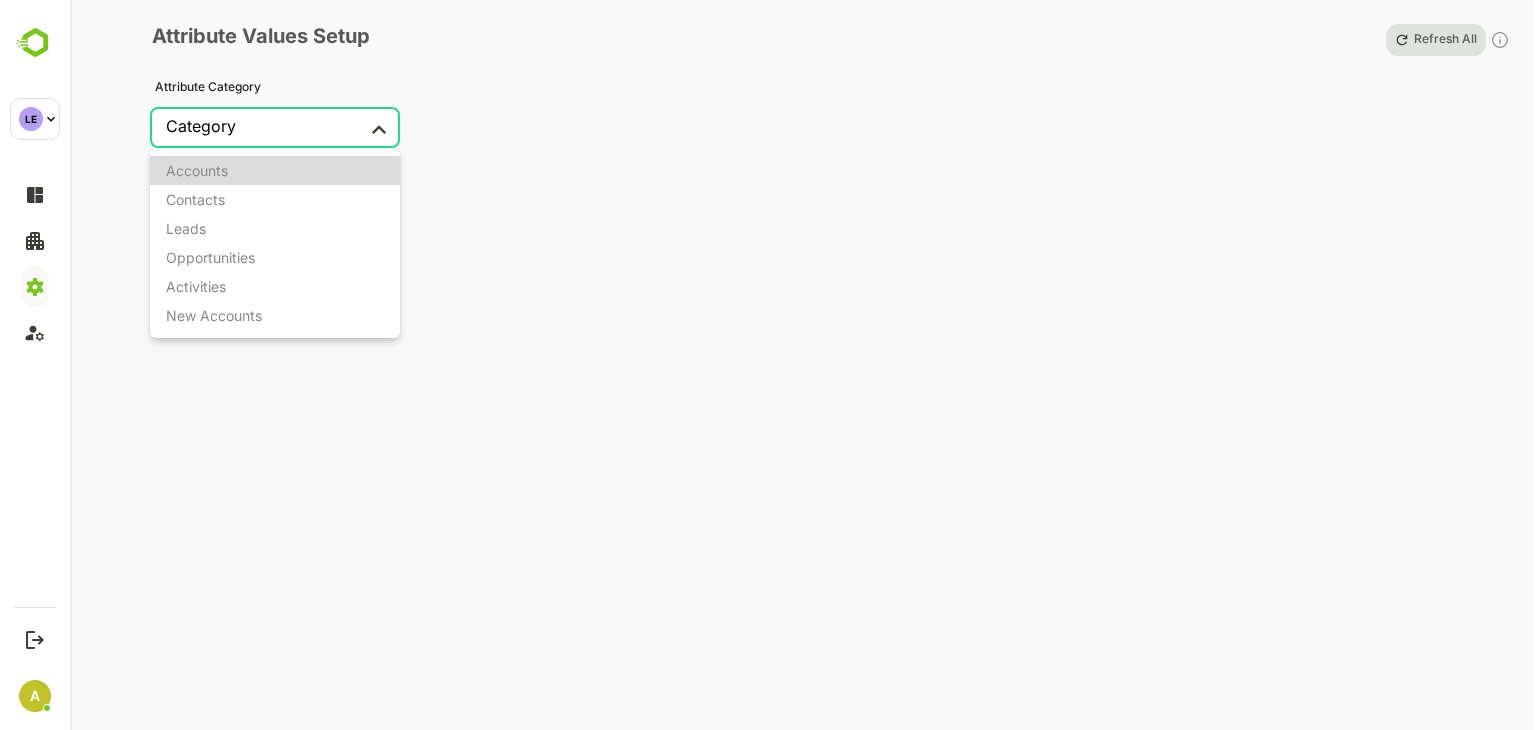 click on "Accounts" at bounding box center [275, 170] 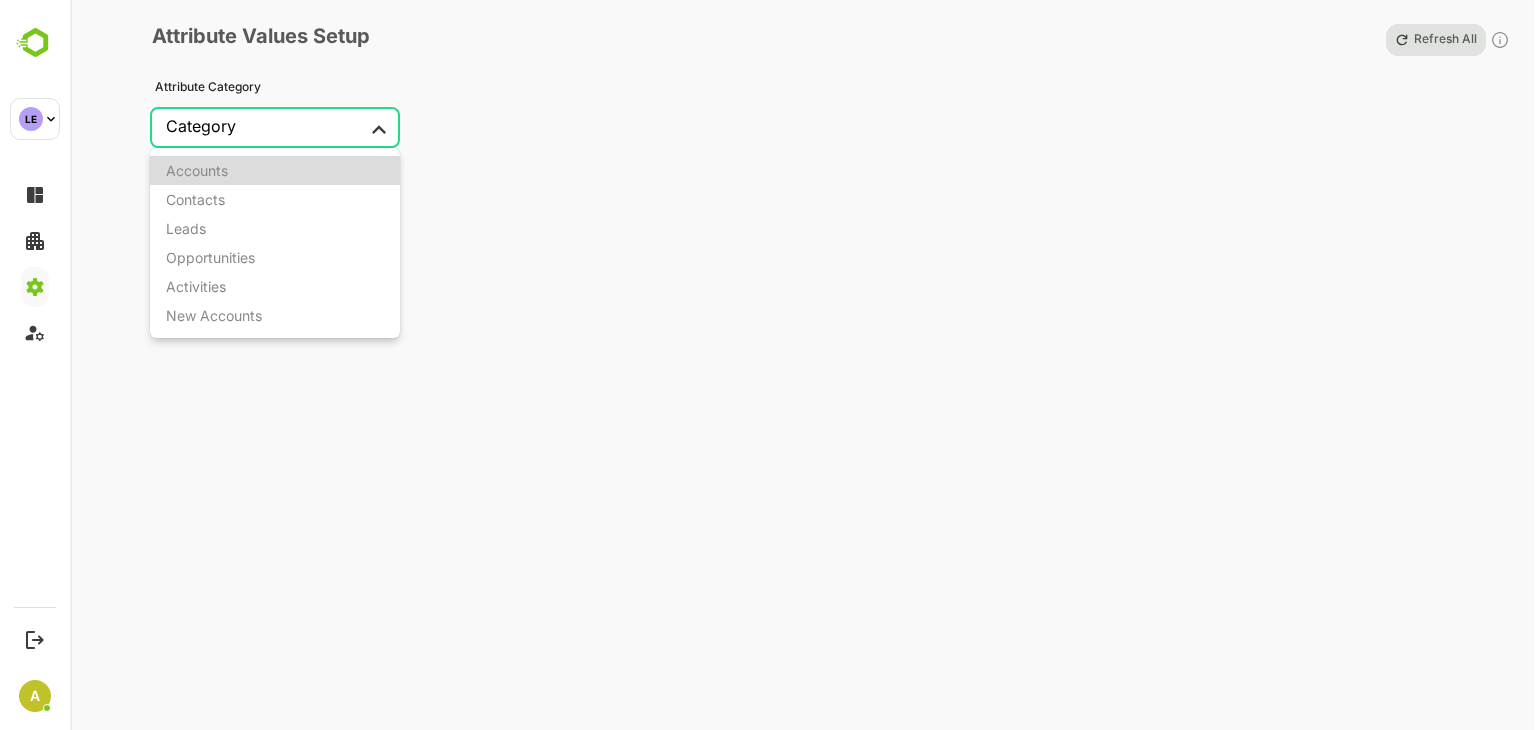 type on "********" 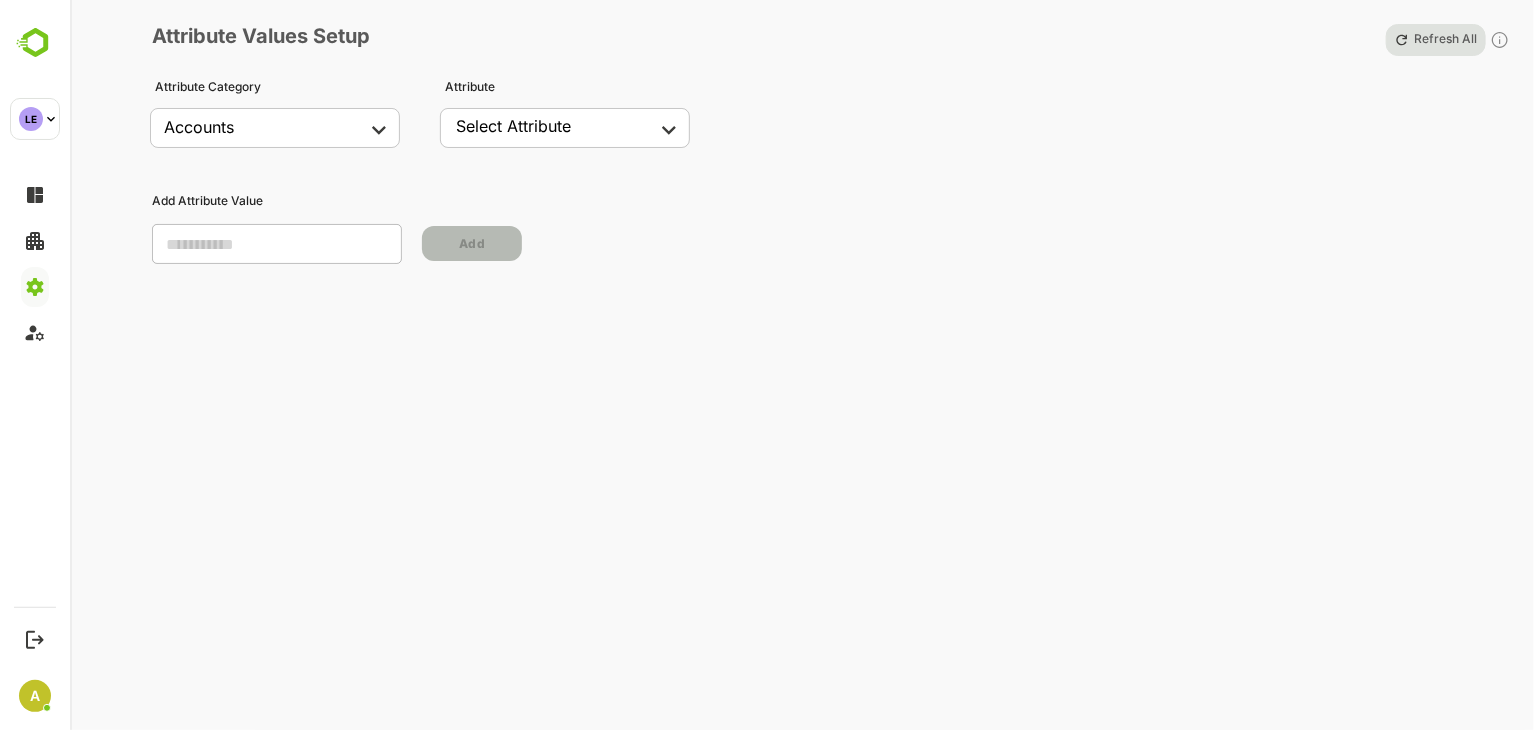 click on "Select Attribute" at bounding box center (513, 126) 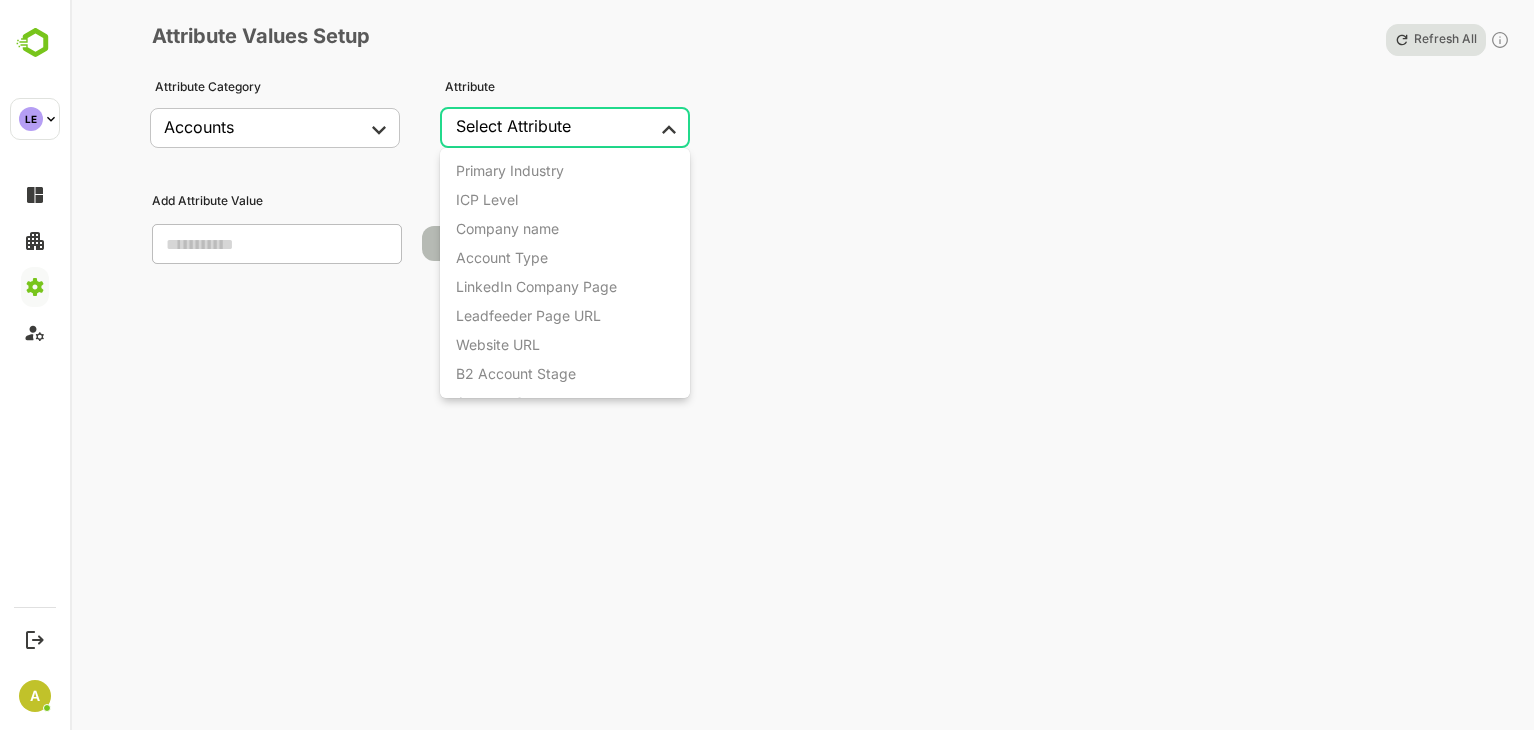 click on "LE lending ******* LE Logout Last login:  [DATE]   13:03   IST A Anjali [EMAIL_ADDRESS] A Attribute Values Setup Refresh All Attribute Category Accounts ******** ​ Attribute Select Attribute ​ ​ Add Attribute Value ​ Add Primary Industry ICP Level Company name Account Type LinkedIn Company Page Leadfeeder Page URL Website URL B2 Account Stage Account Source Intent Level Country Intent Topics Intent Country Engagement Level Region Labels Activity Type Opportunity Name (Account) Url(accounts) Url(contacts) Type(accounts) City(accounts) Null(accounts) Type(contacts) City(contacts) Null(contacts) Title(accounts) Title(contacts) Source(accounts) StepId(accounts) Keyword Source(contacts) StepId(contacts) Channel(accounts) Country(accounts) Email To Keyword(accounts) Subject(accounts) Category Channel(contacts) Country(contacts) Keyword(contacts) Subject(contacts) Campaign(accounts) Category(accounts) Form Name Page_url(accounts) Pagetype(accounts) UTM Medium UTM Source Campaign(contacts) Call Notes" at bounding box center [768, 365] 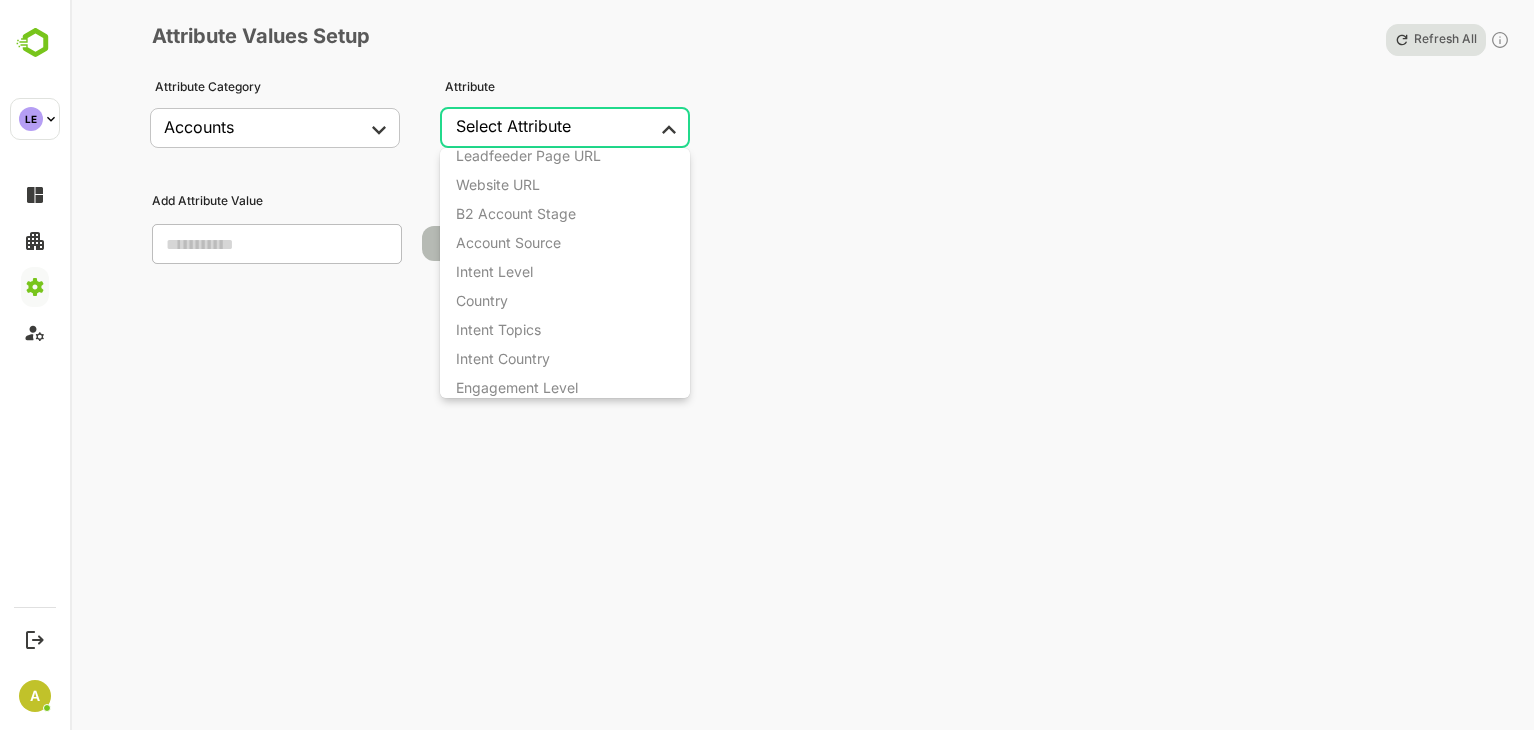 scroll, scrollTop: 168, scrollLeft: 0, axis: vertical 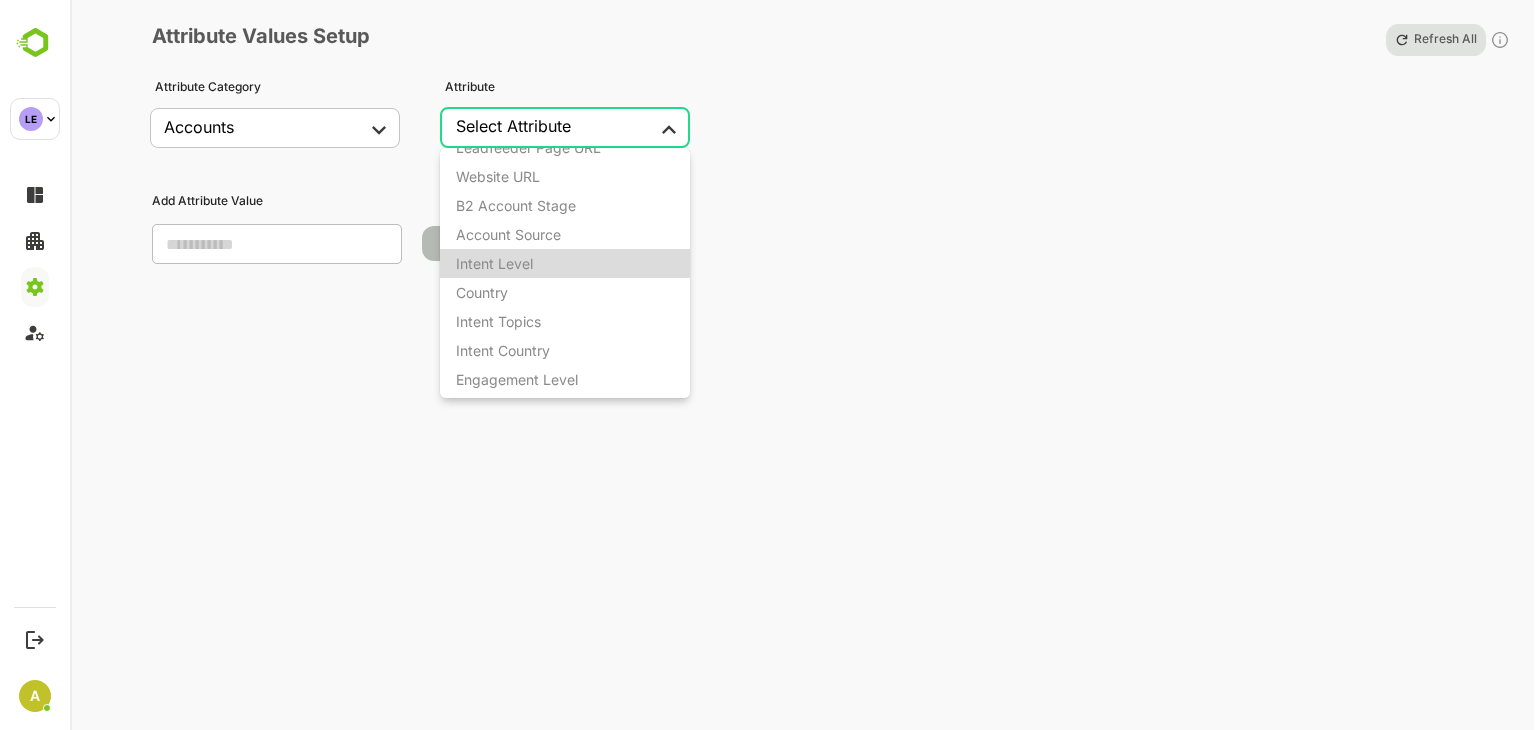 click on "Intent Level" at bounding box center (494, 263) 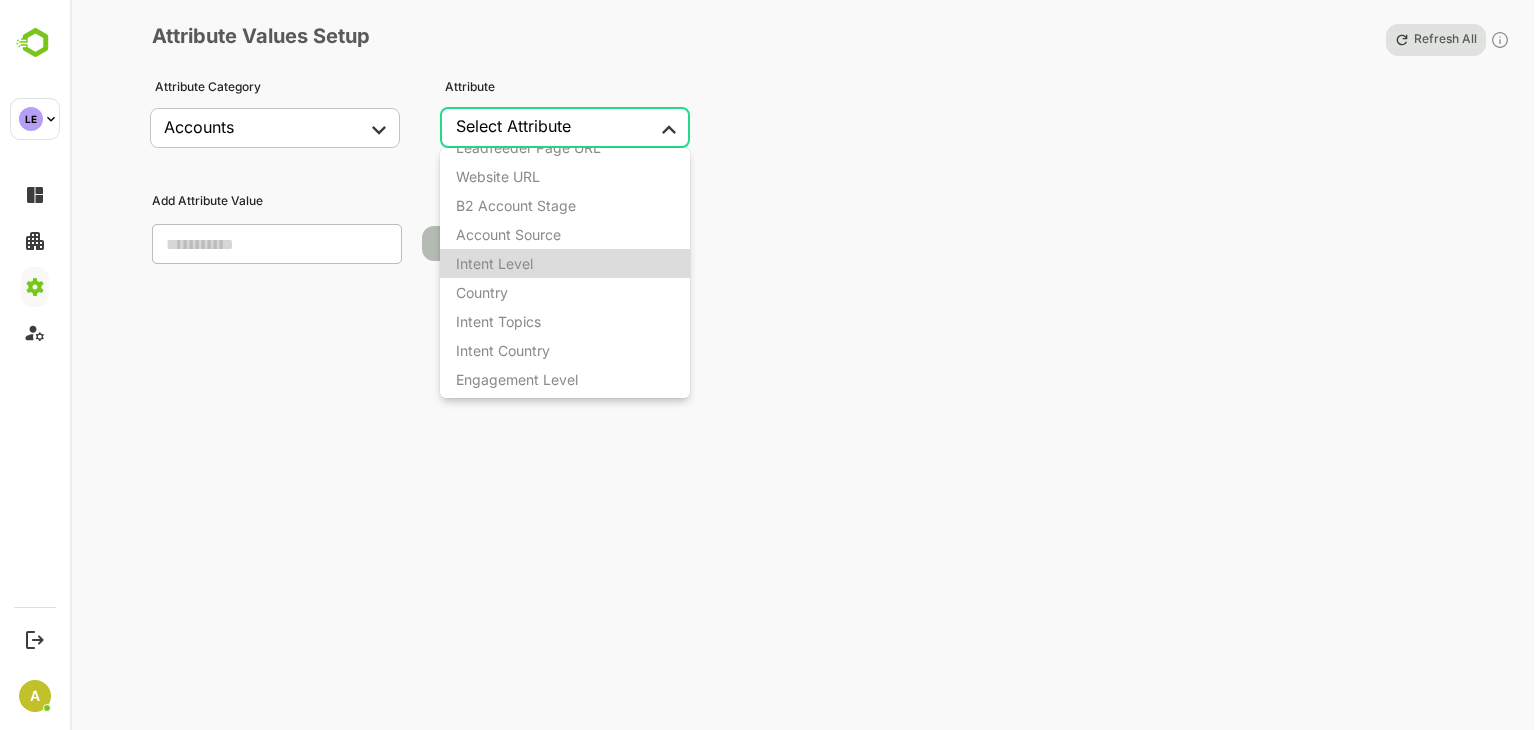 type on "**********" 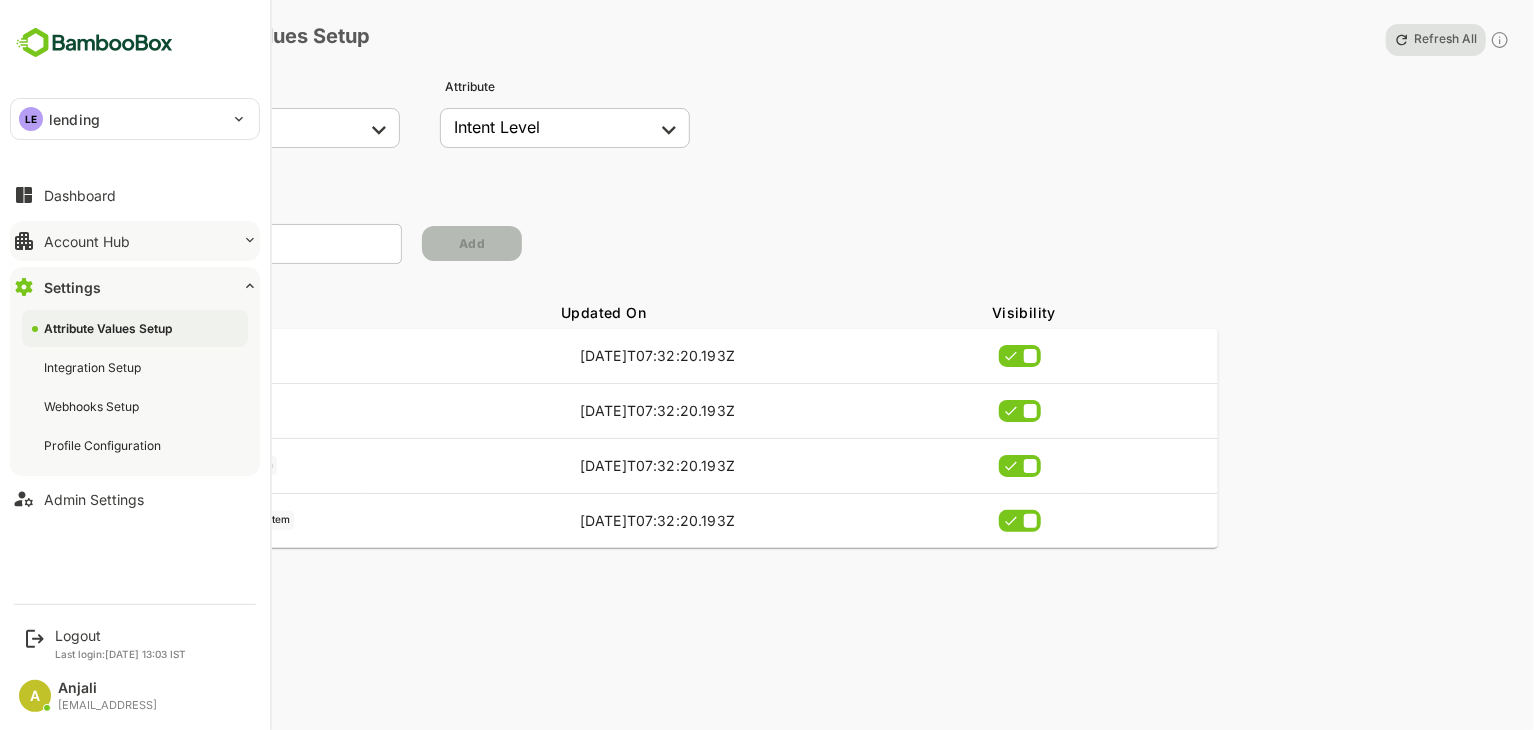 click on "Account Hub" at bounding box center (87, 241) 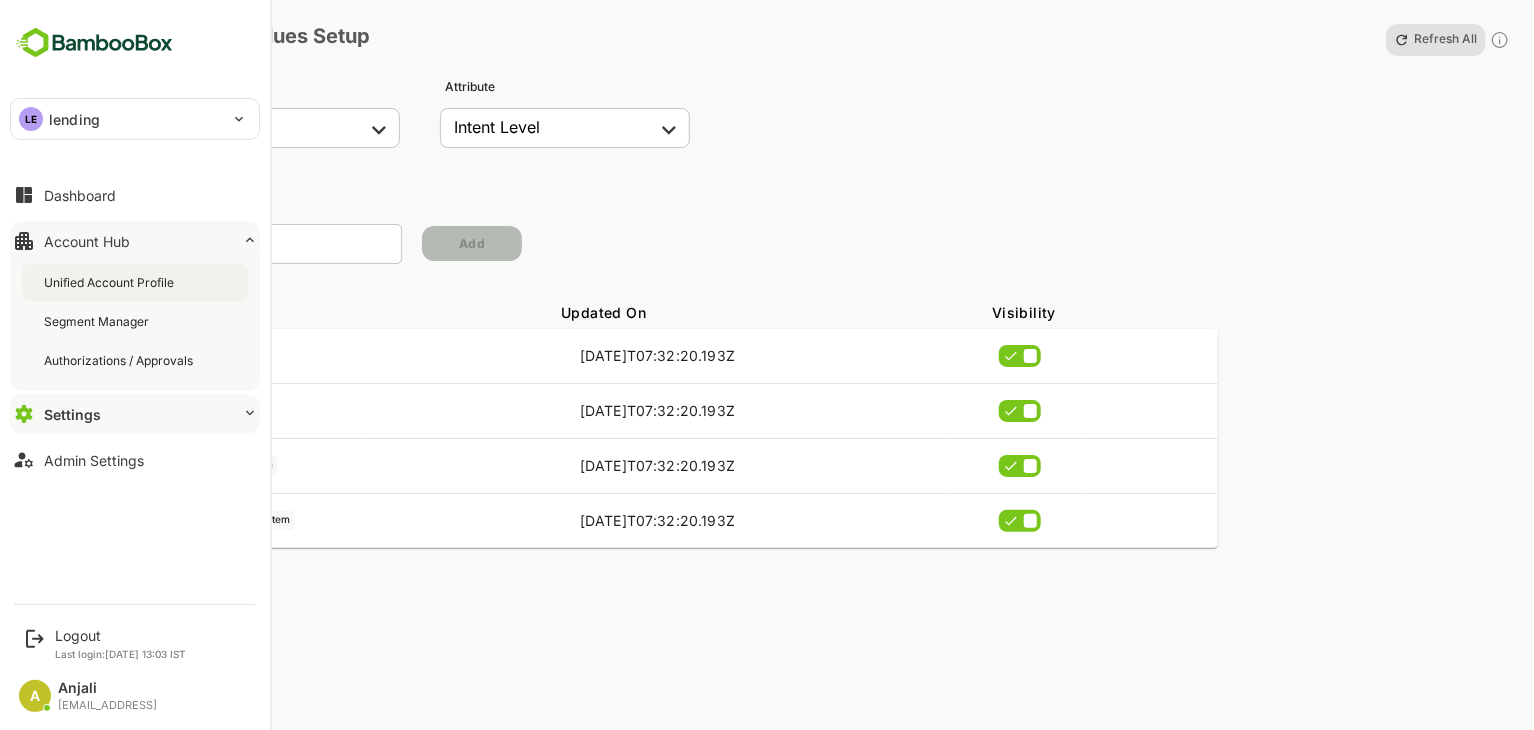 click on "Unified Account Profile" at bounding box center (135, 282) 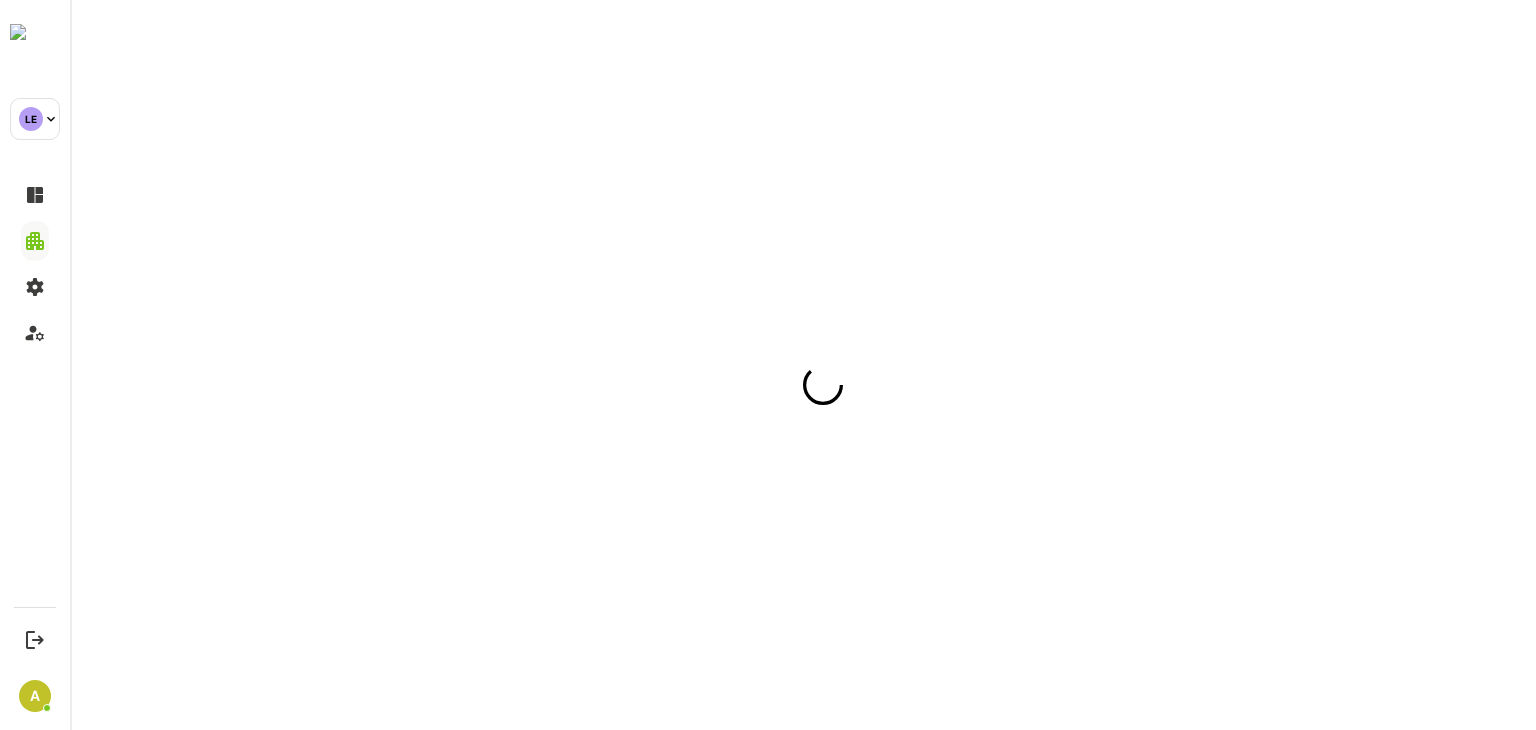 scroll, scrollTop: 0, scrollLeft: 0, axis: both 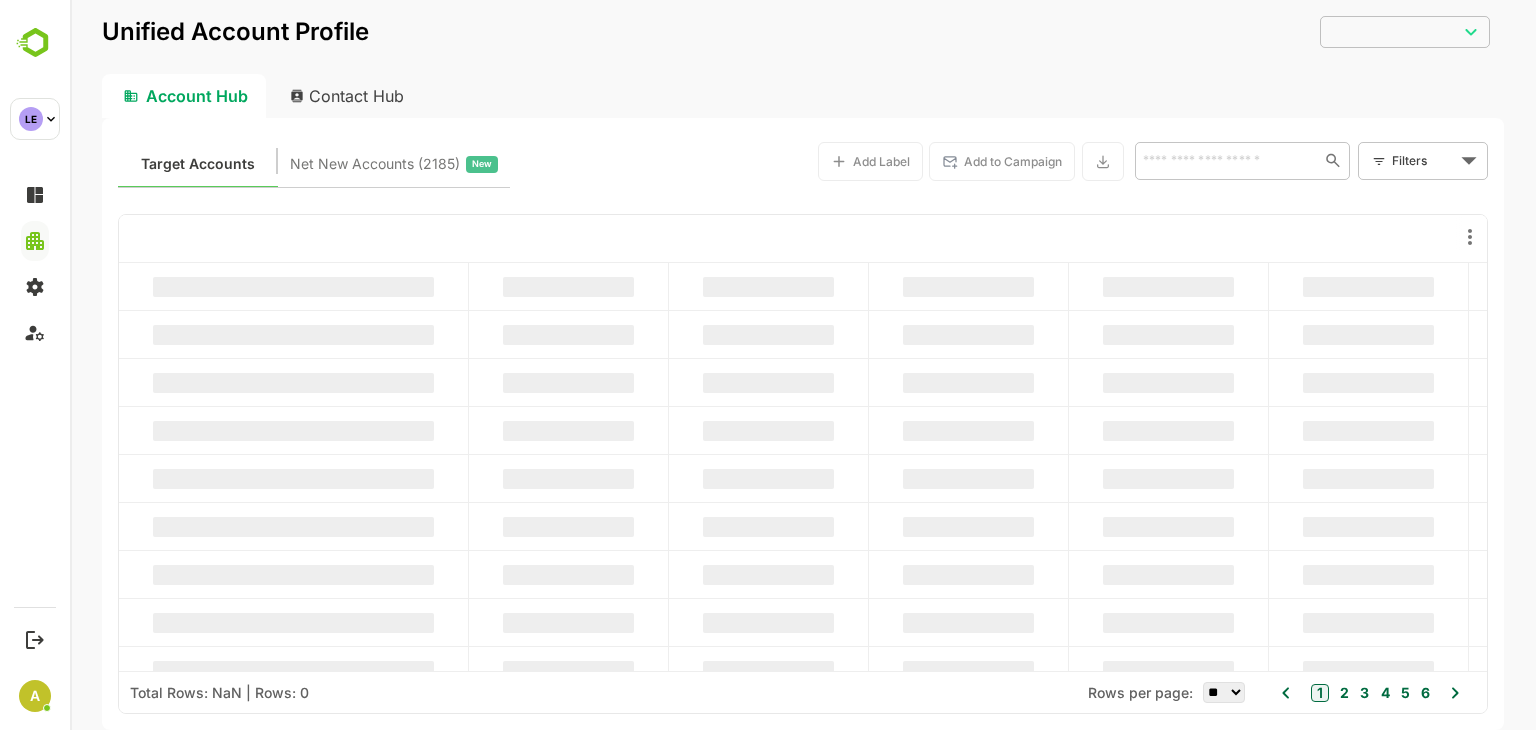 type on "**********" 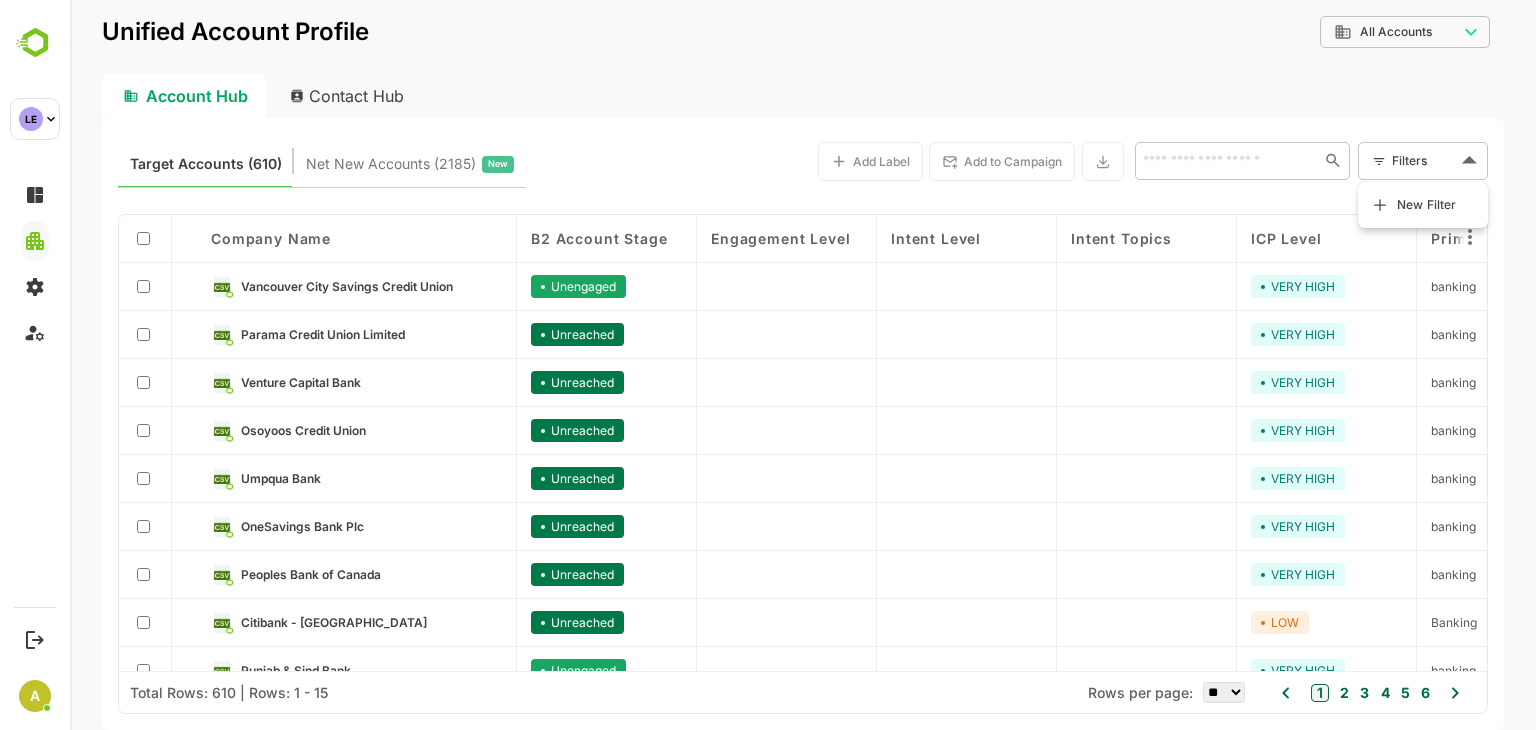 click on "**********" at bounding box center (803, 365) 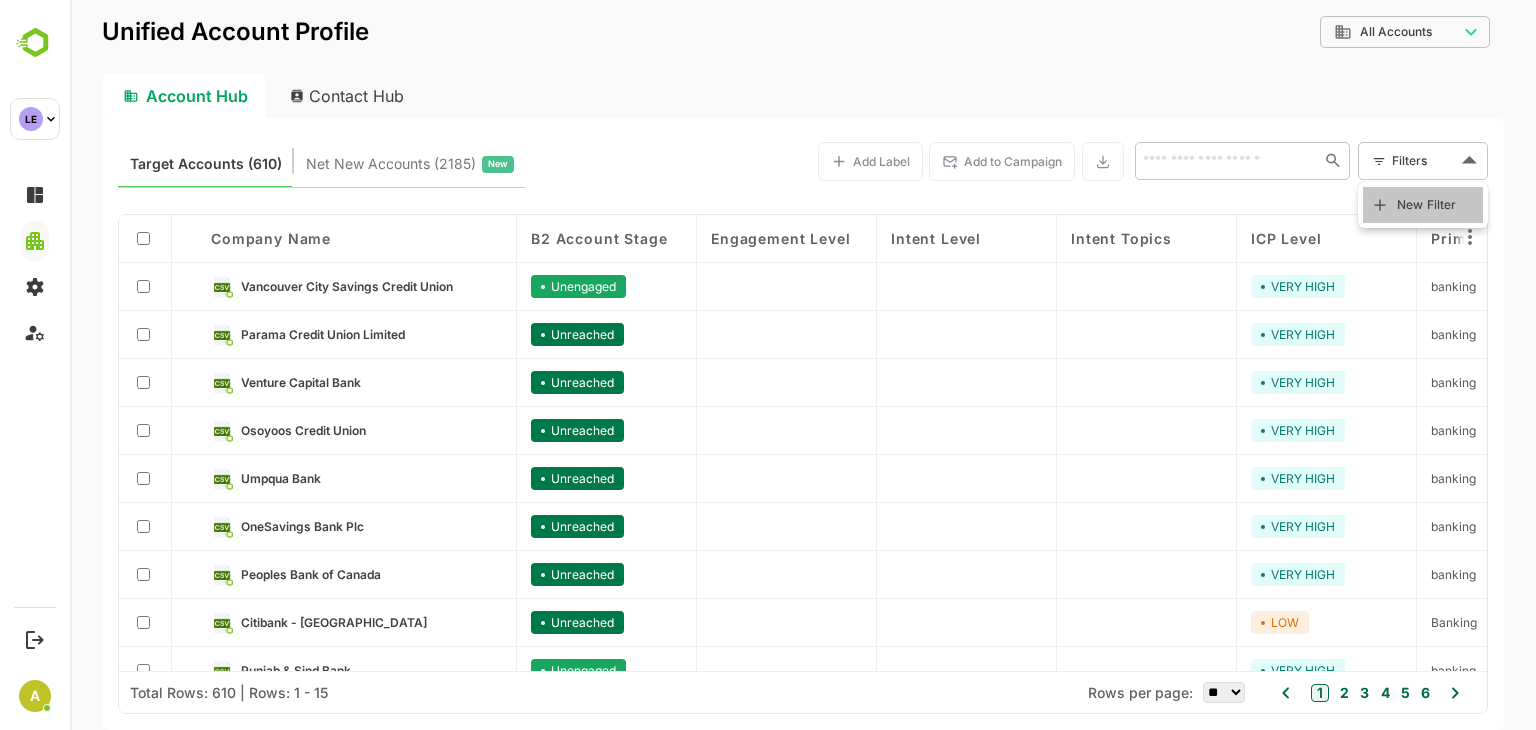 click on "New Filter" at bounding box center [1427, 205] 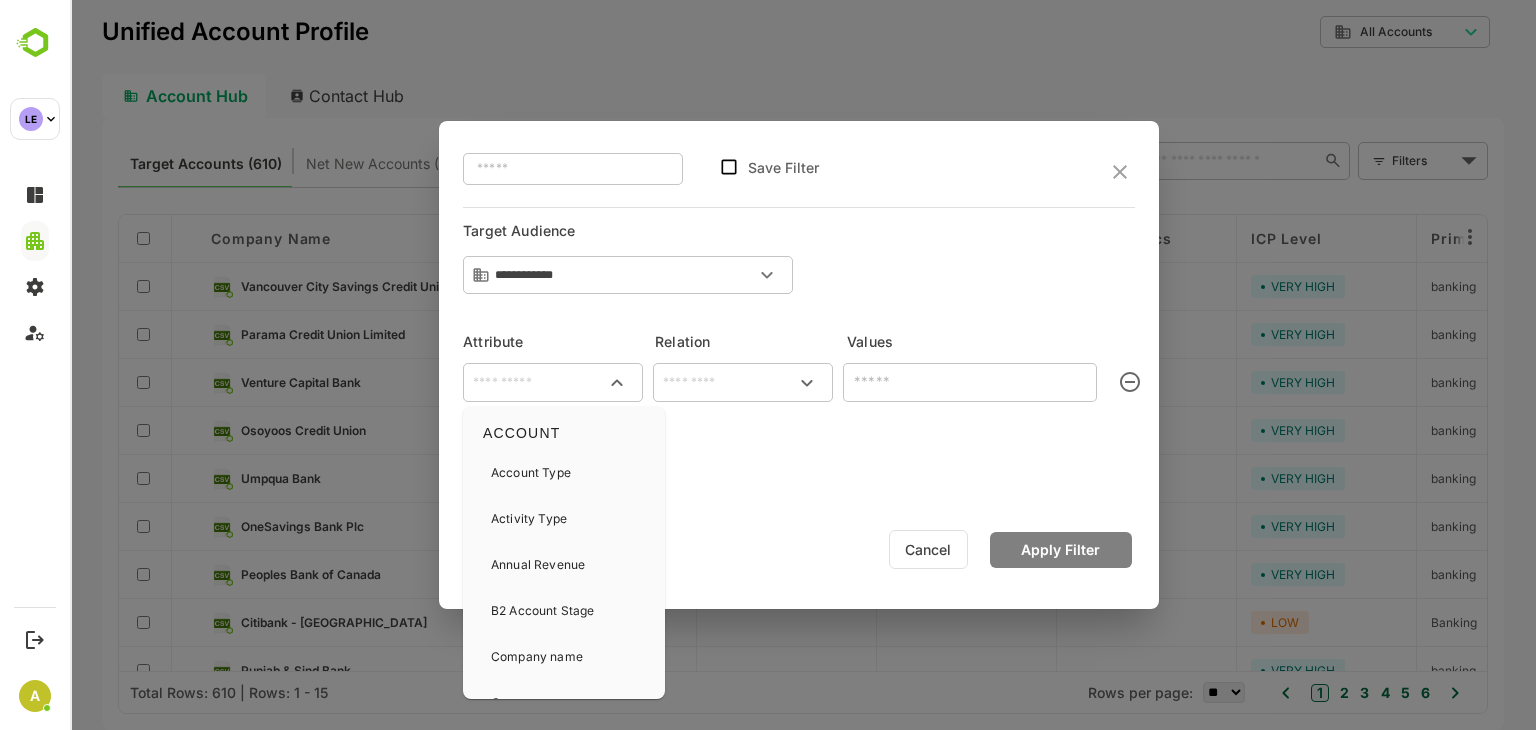click at bounding box center (553, 383) 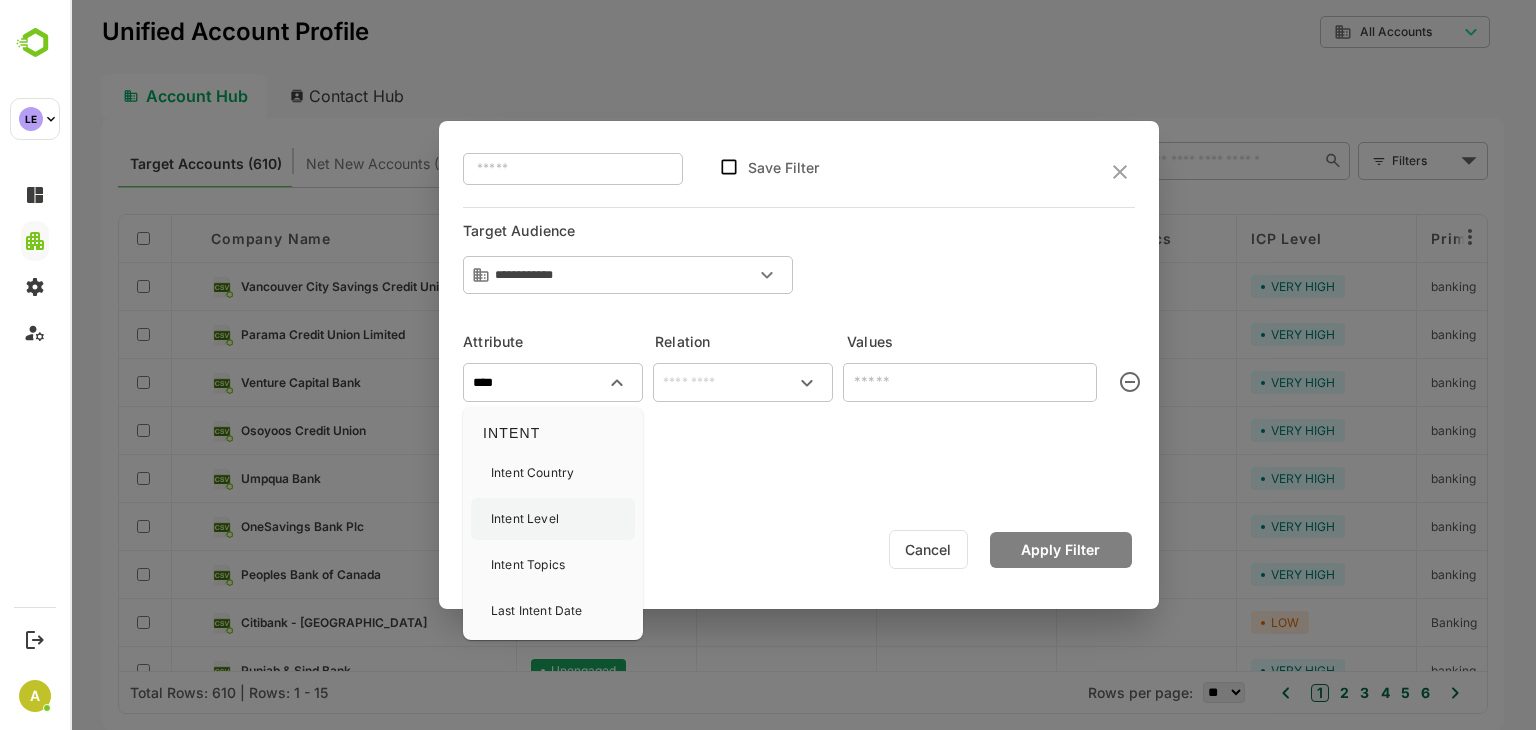 click on "Intent Level" at bounding box center (525, 519) 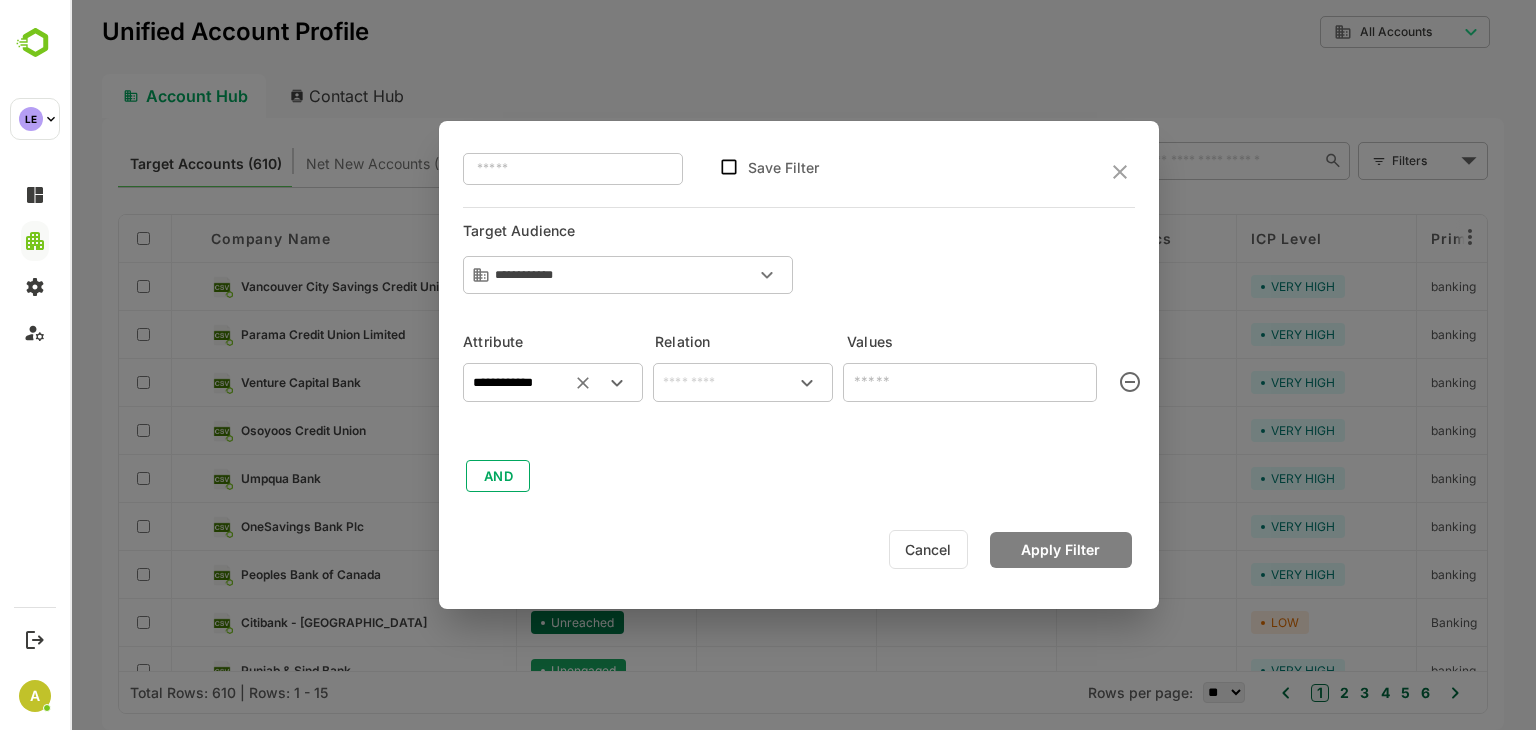 type on "**********" 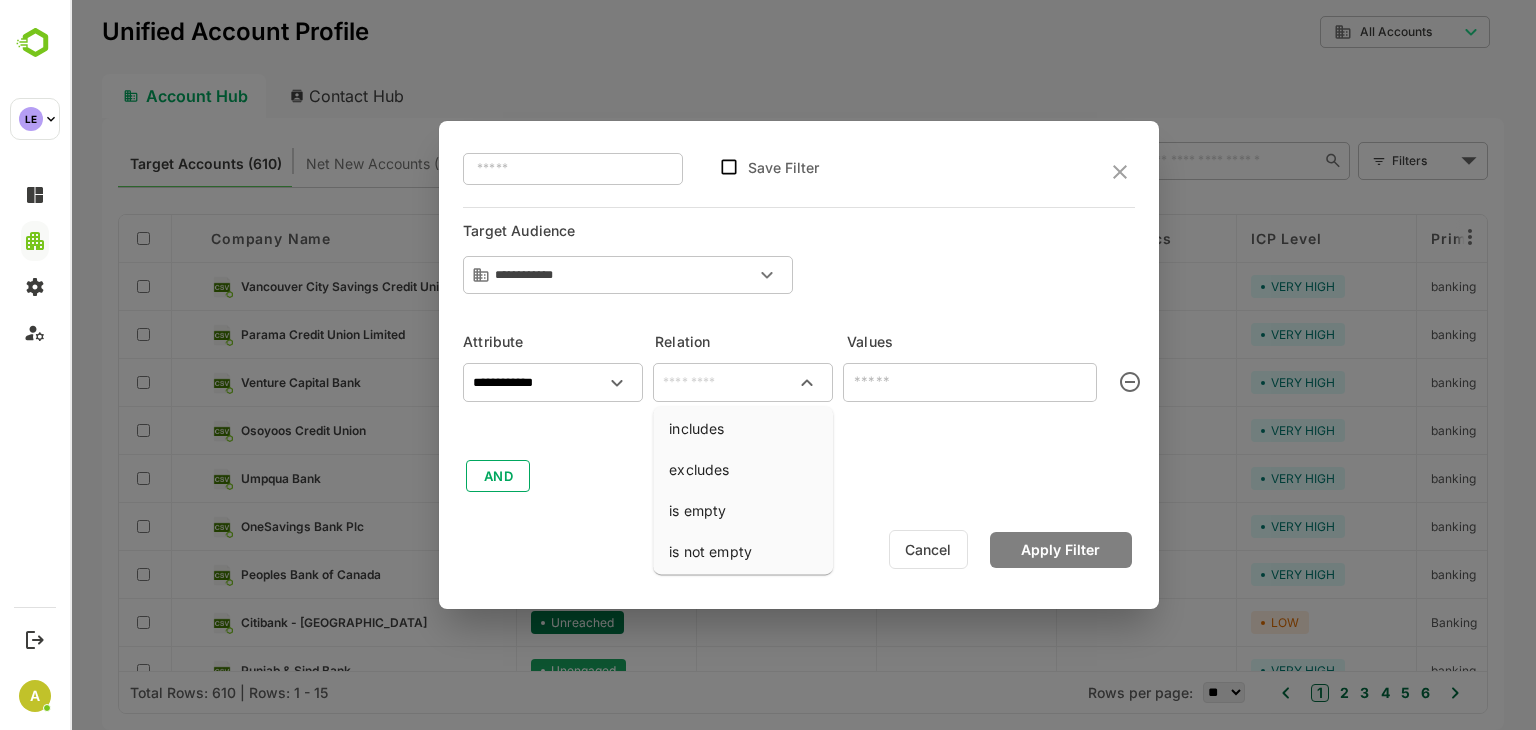 click at bounding box center (743, 383) 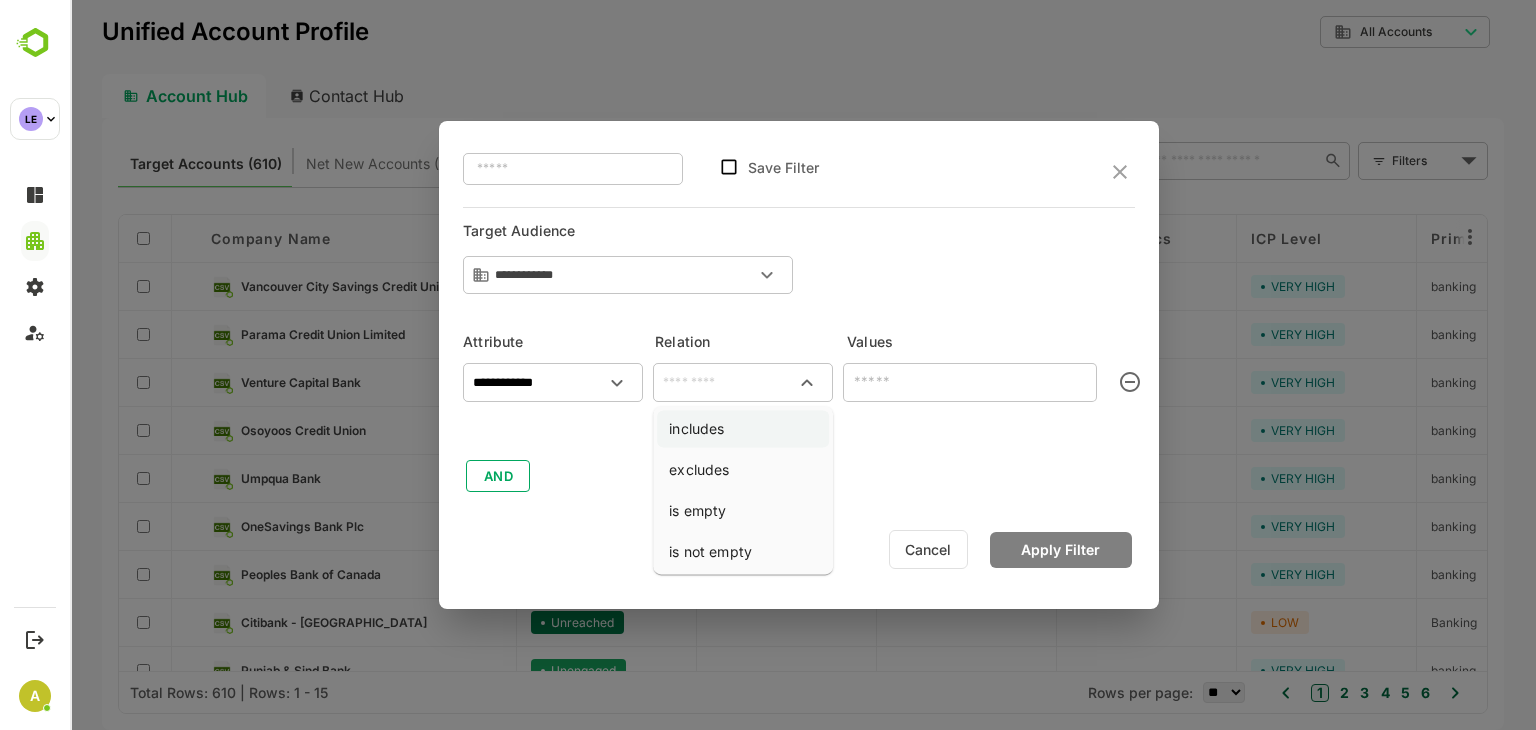 click on "includes" at bounding box center [743, 428] 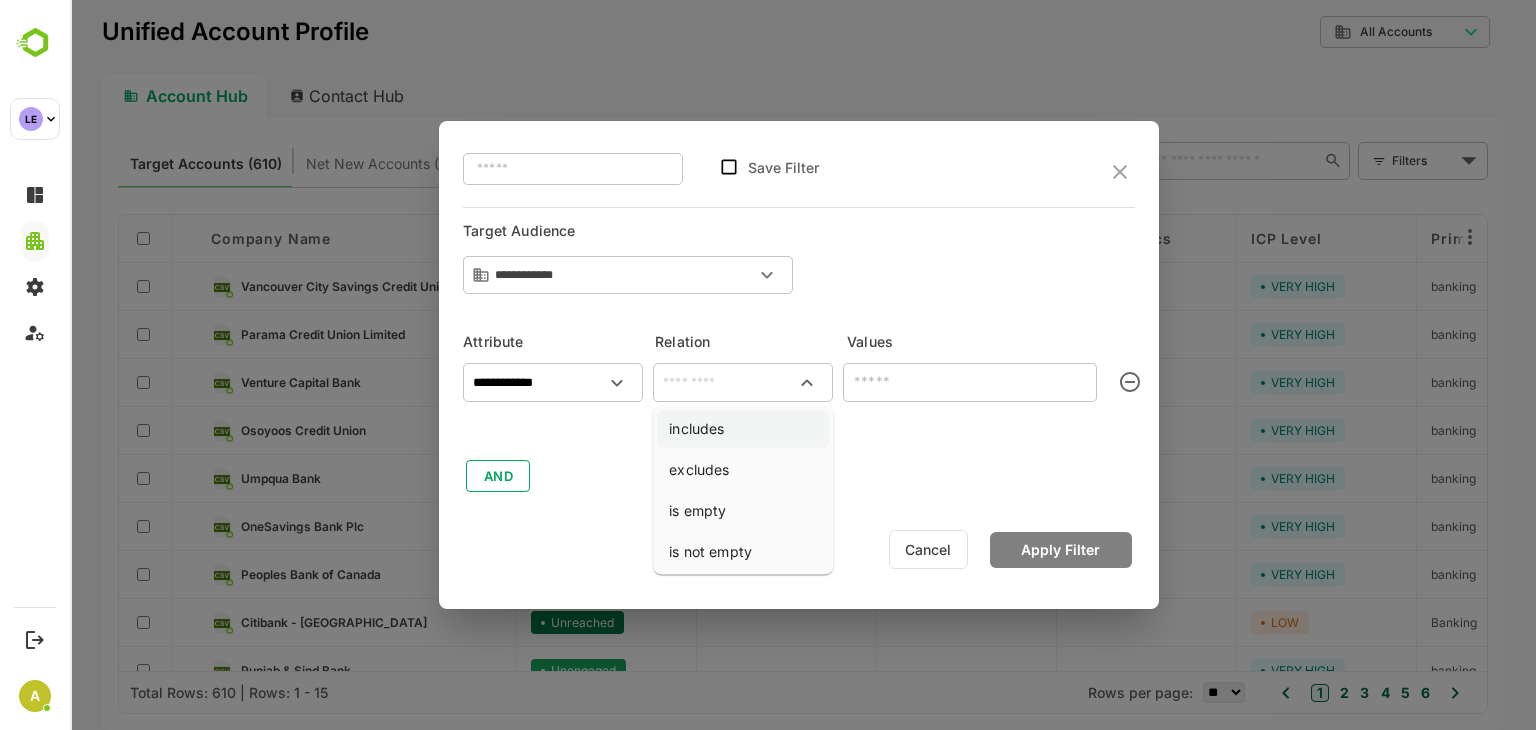 type on "********" 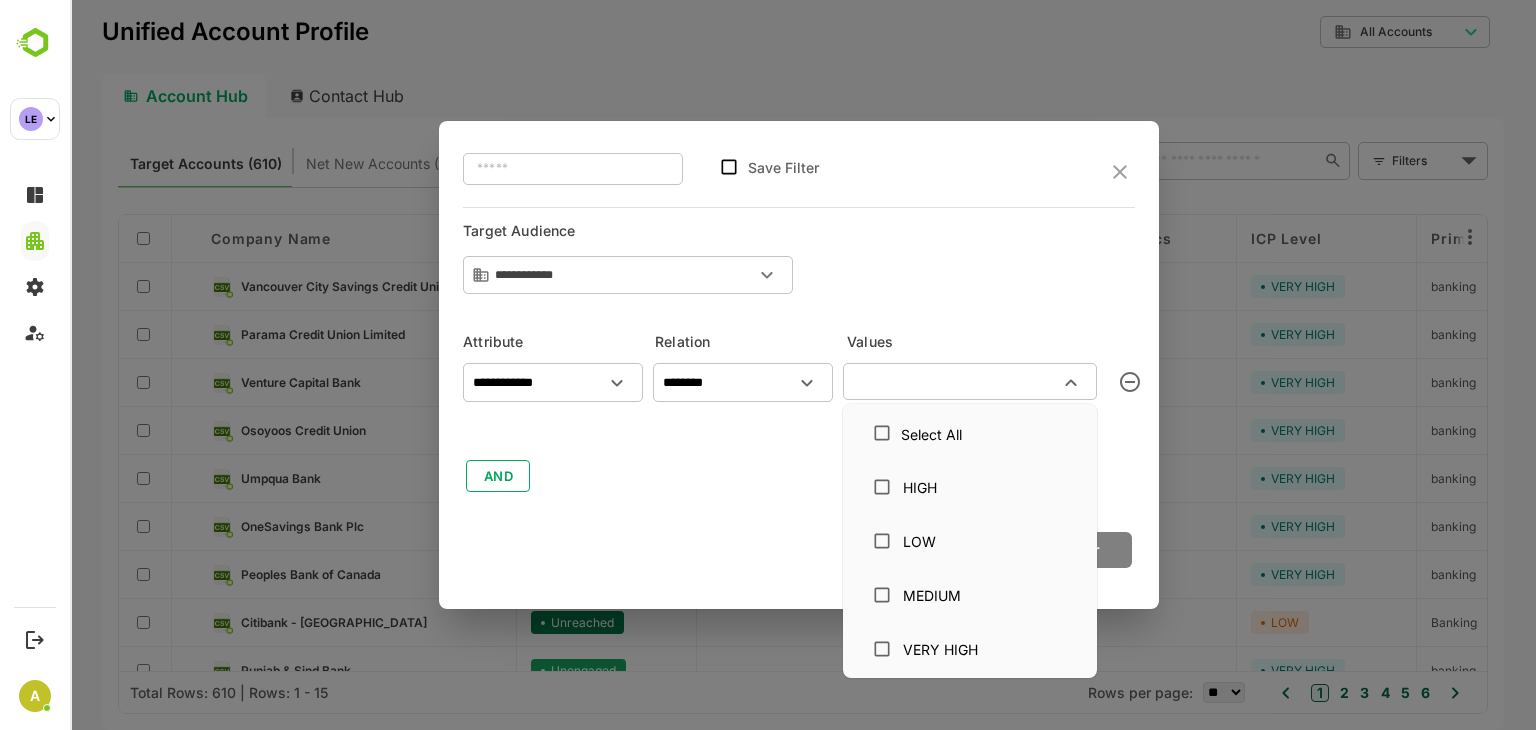 click at bounding box center (953, 381) 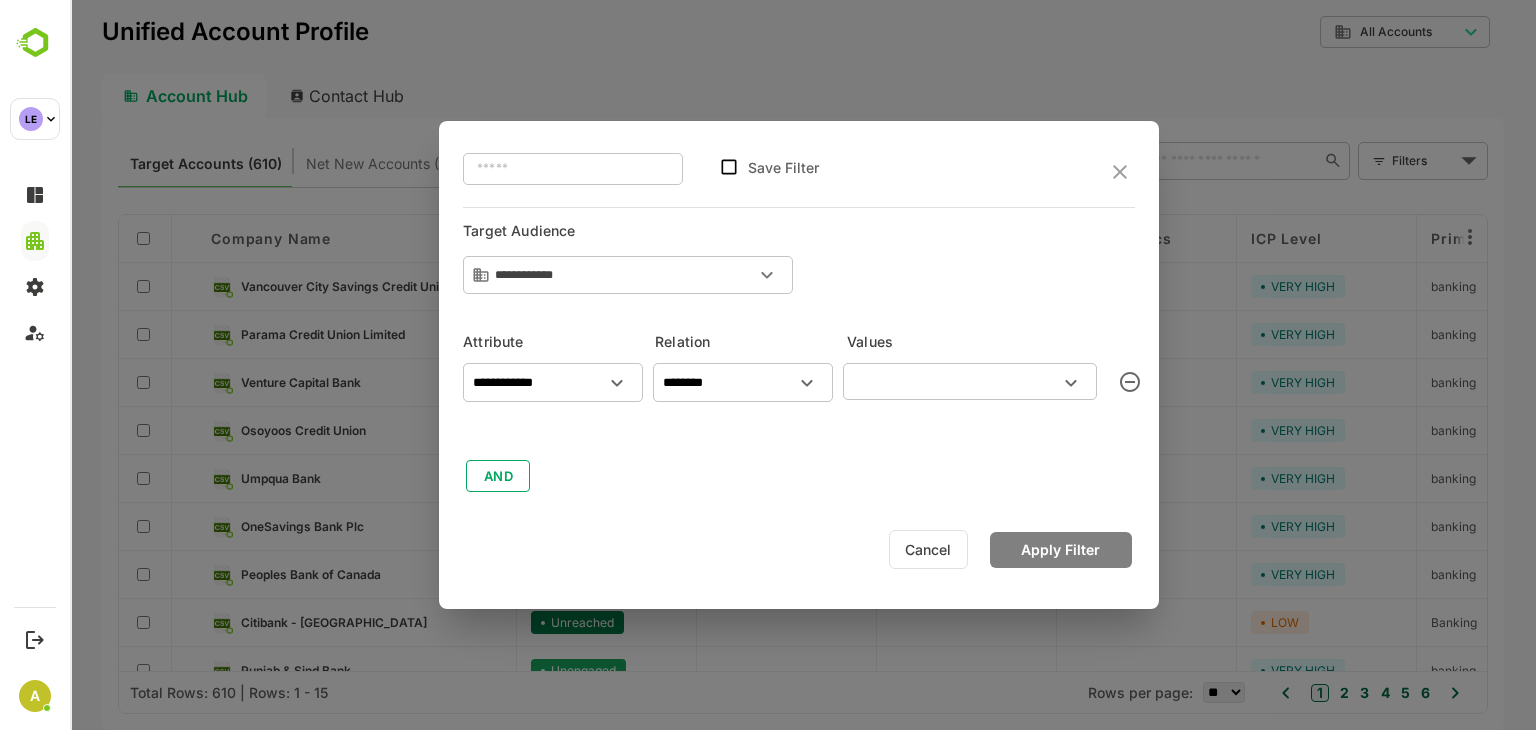 click on "**********" at bounding box center [799, 364] 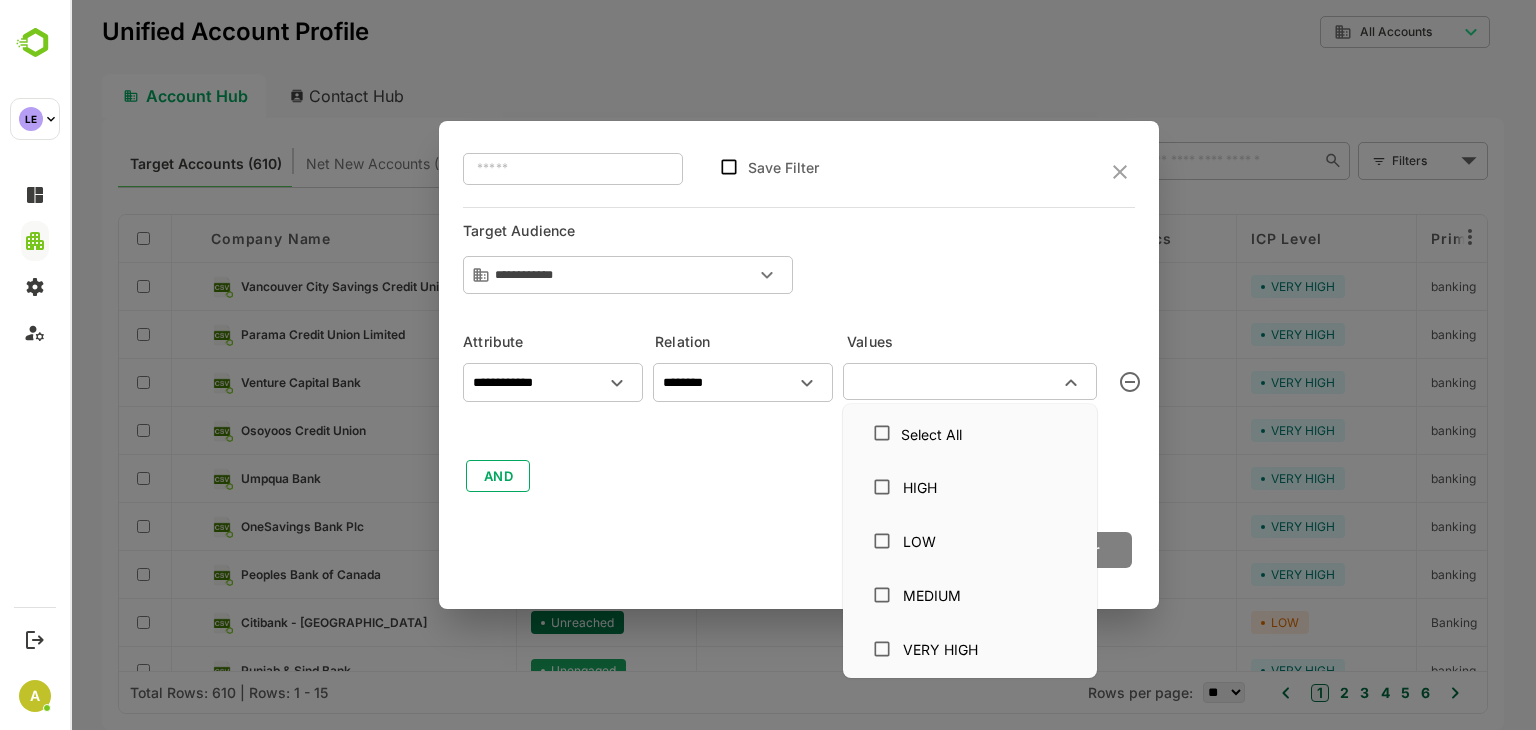 click at bounding box center [953, 381] 